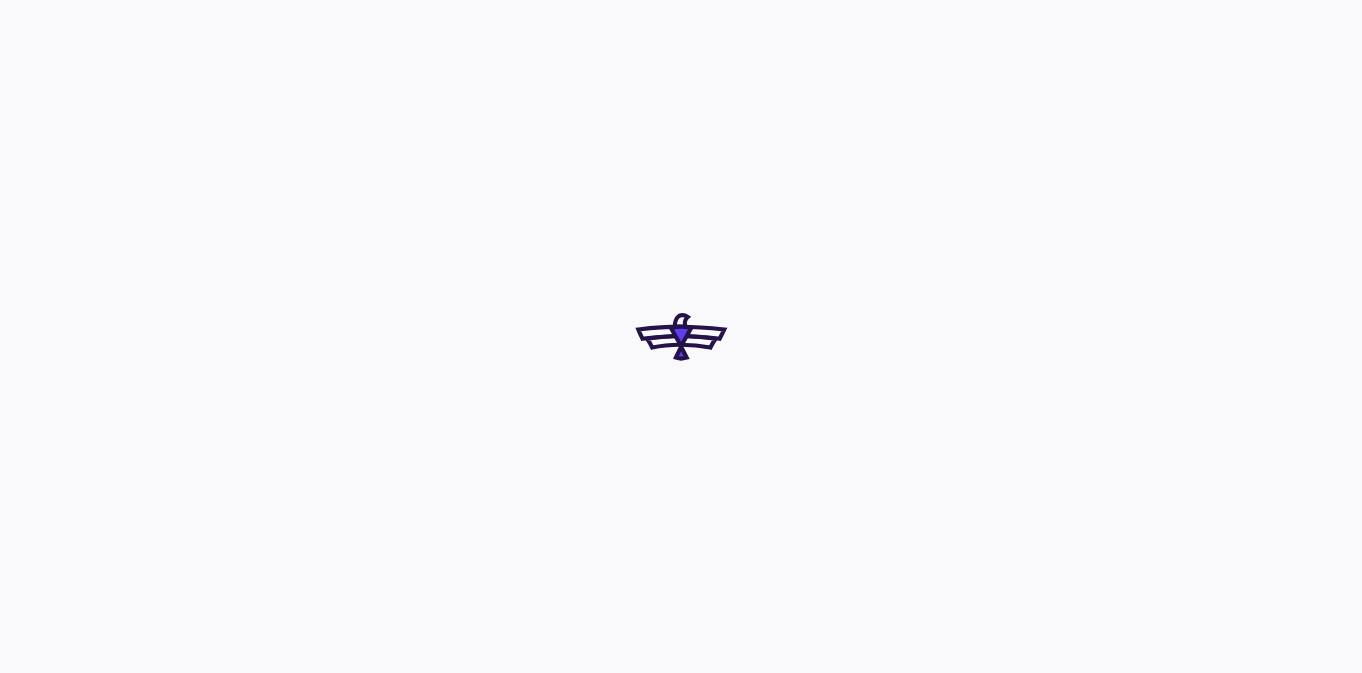 scroll, scrollTop: 0, scrollLeft: 0, axis: both 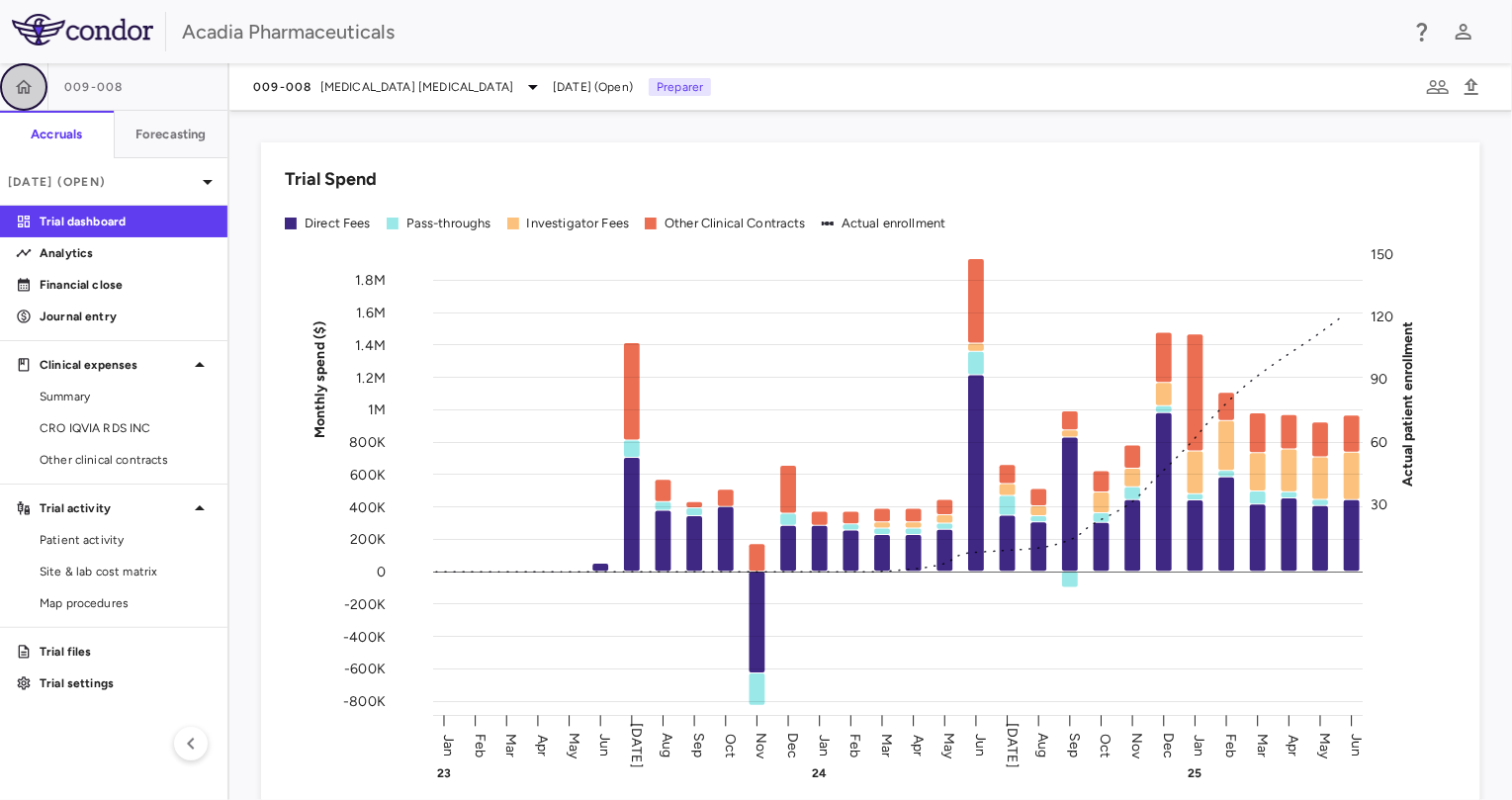 click 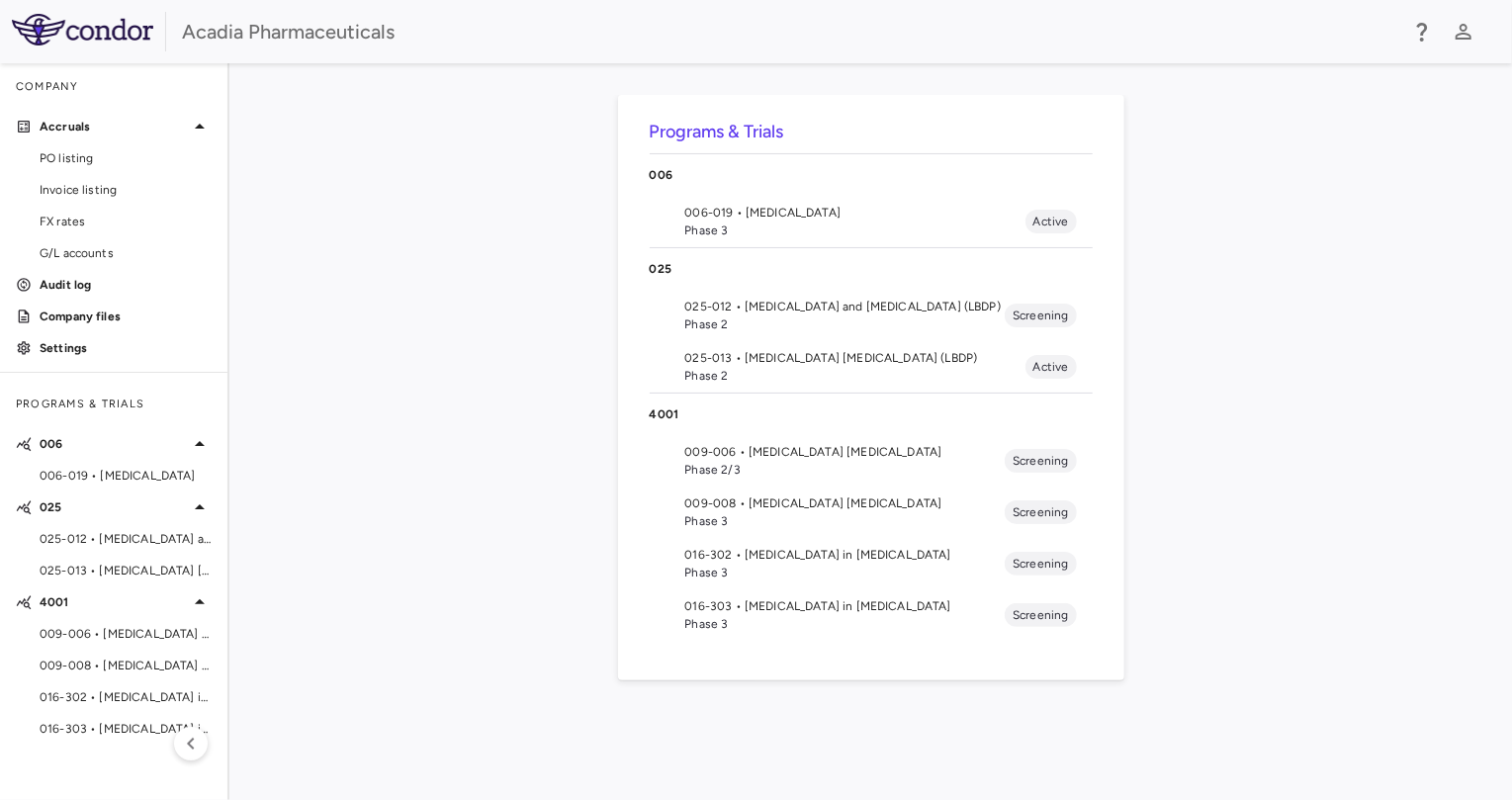 click on "Phase 2/3" at bounding box center (845, 470) 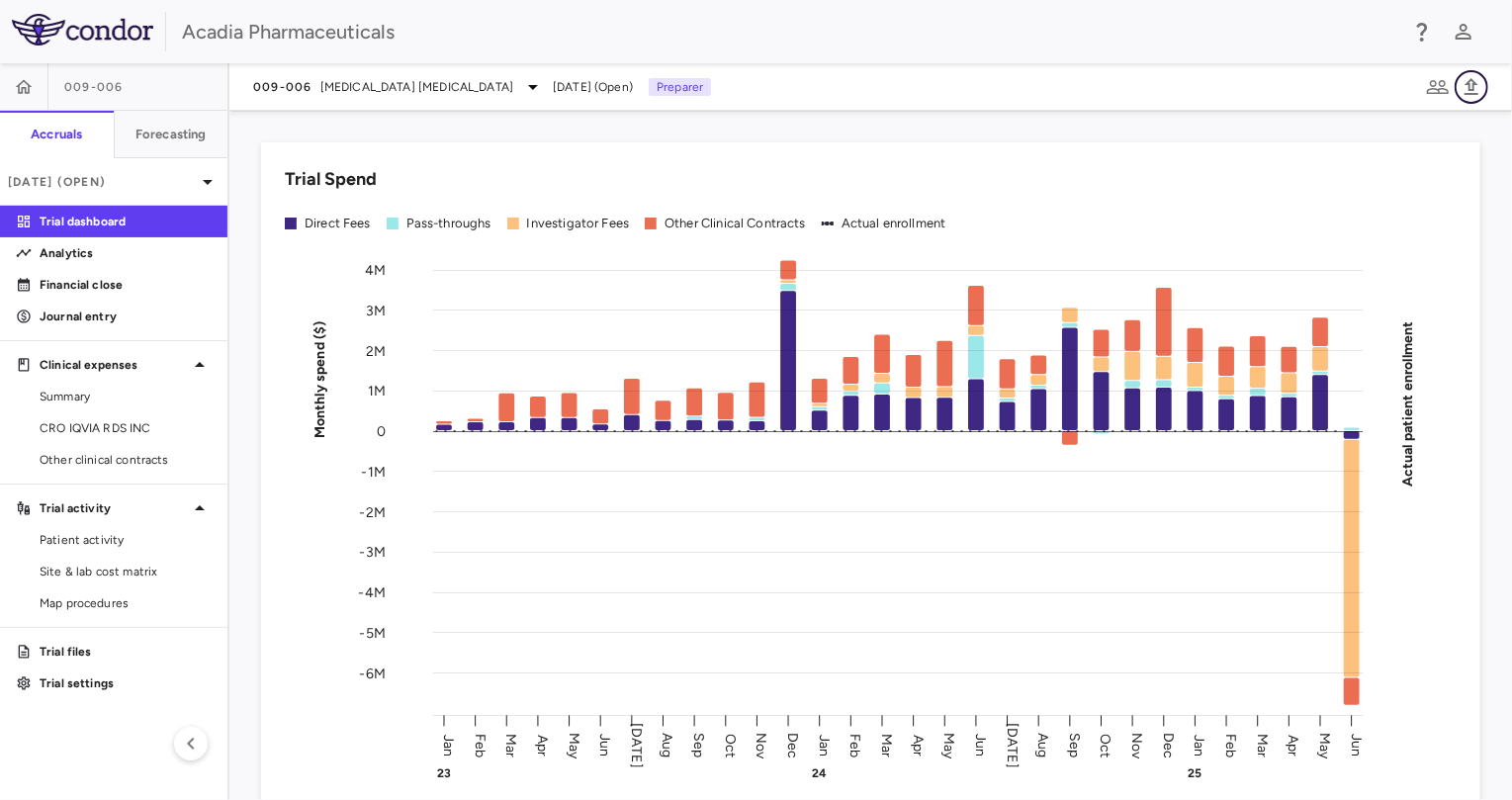 click 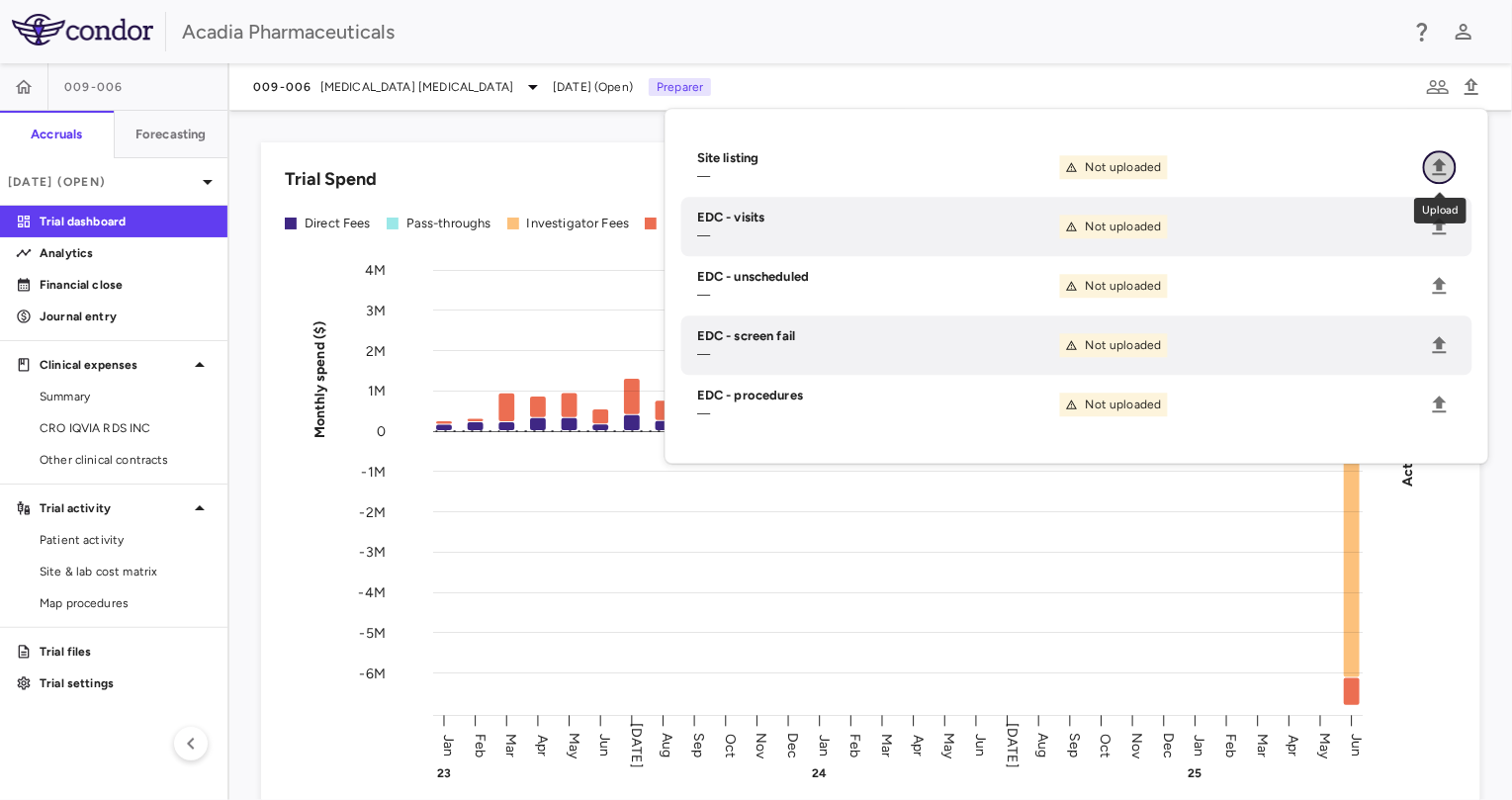 click 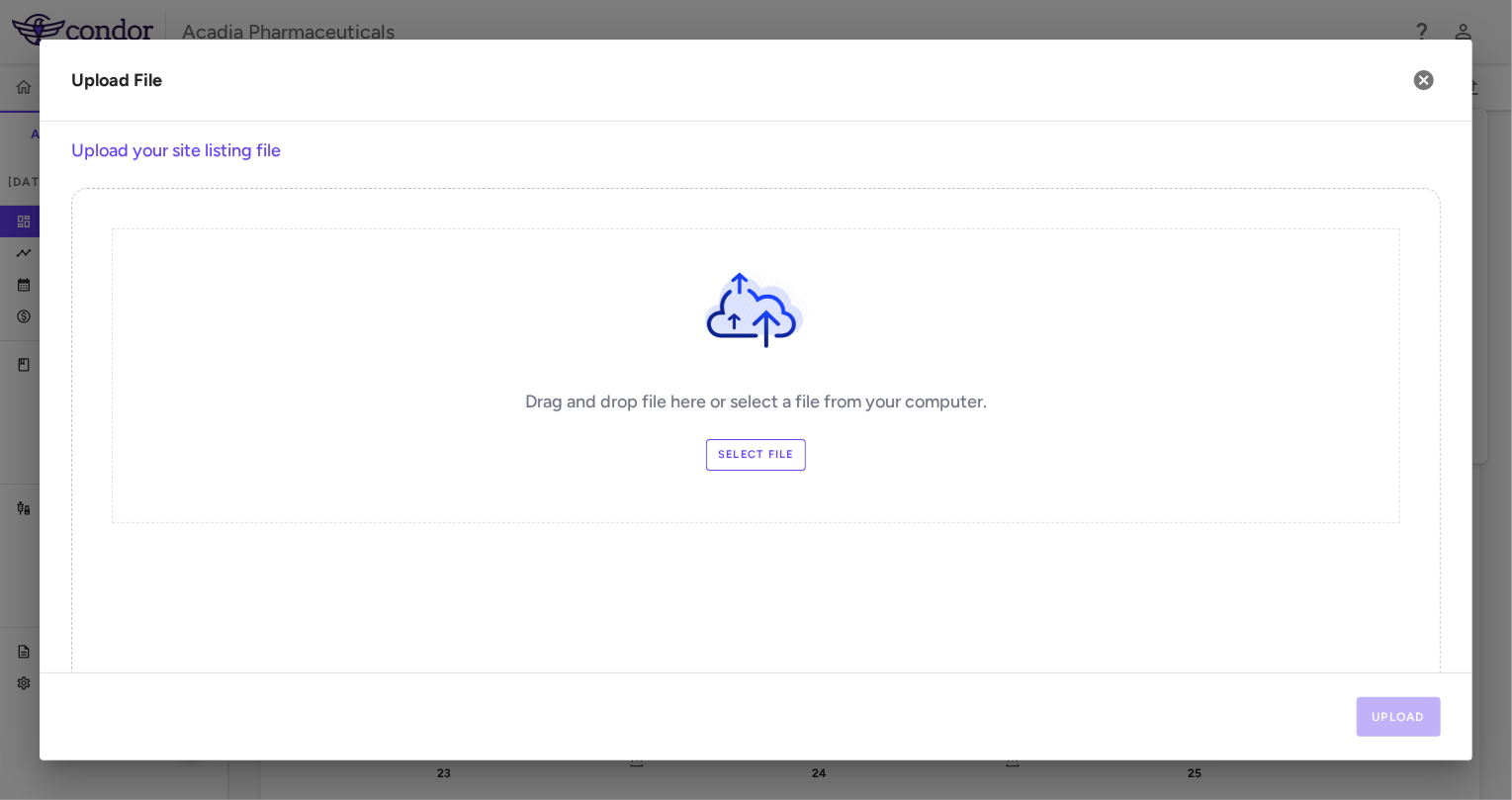 click on "Select file" at bounding box center (756, 455) 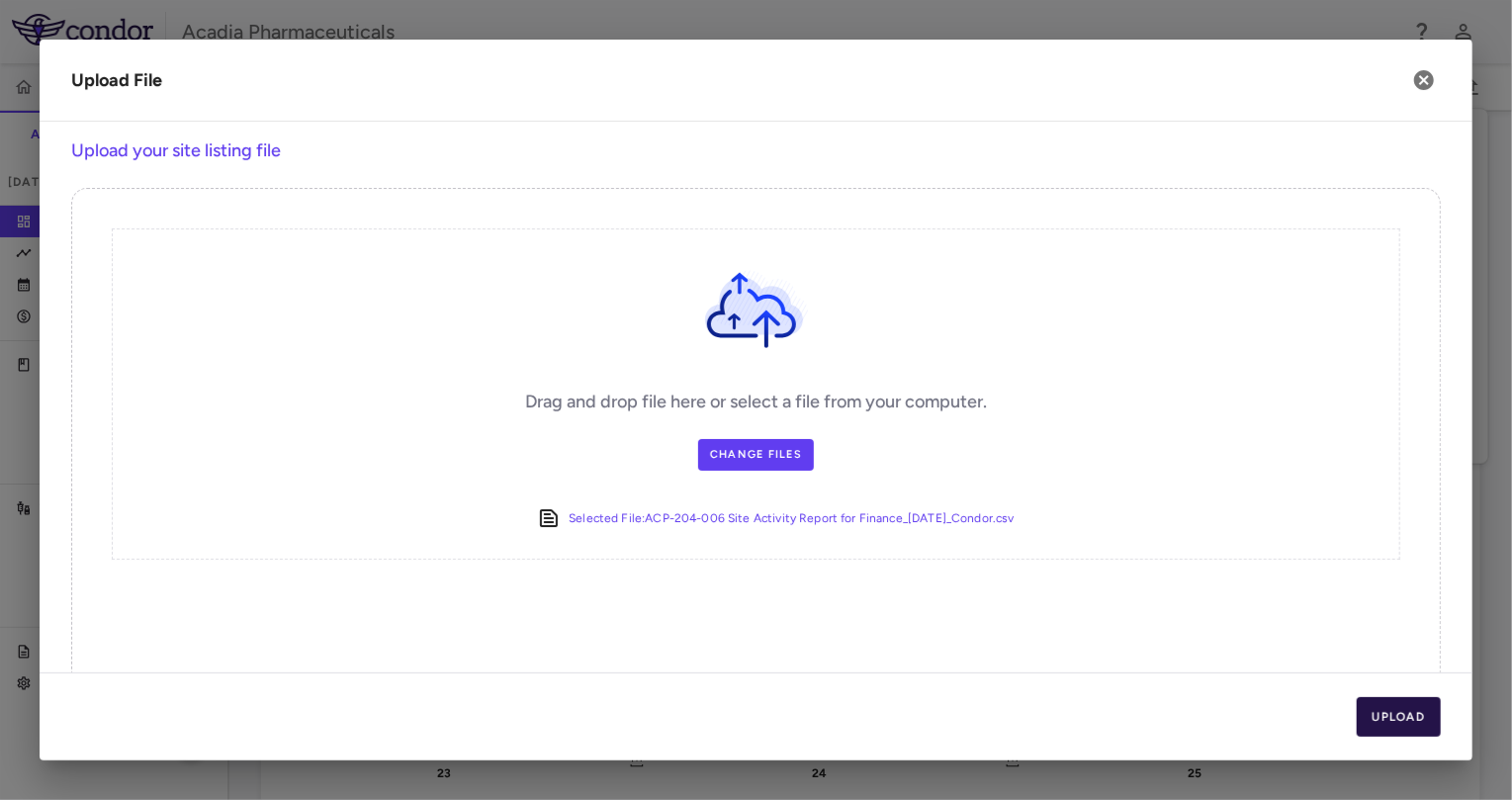 click on "Upload" at bounding box center [1399, 717] 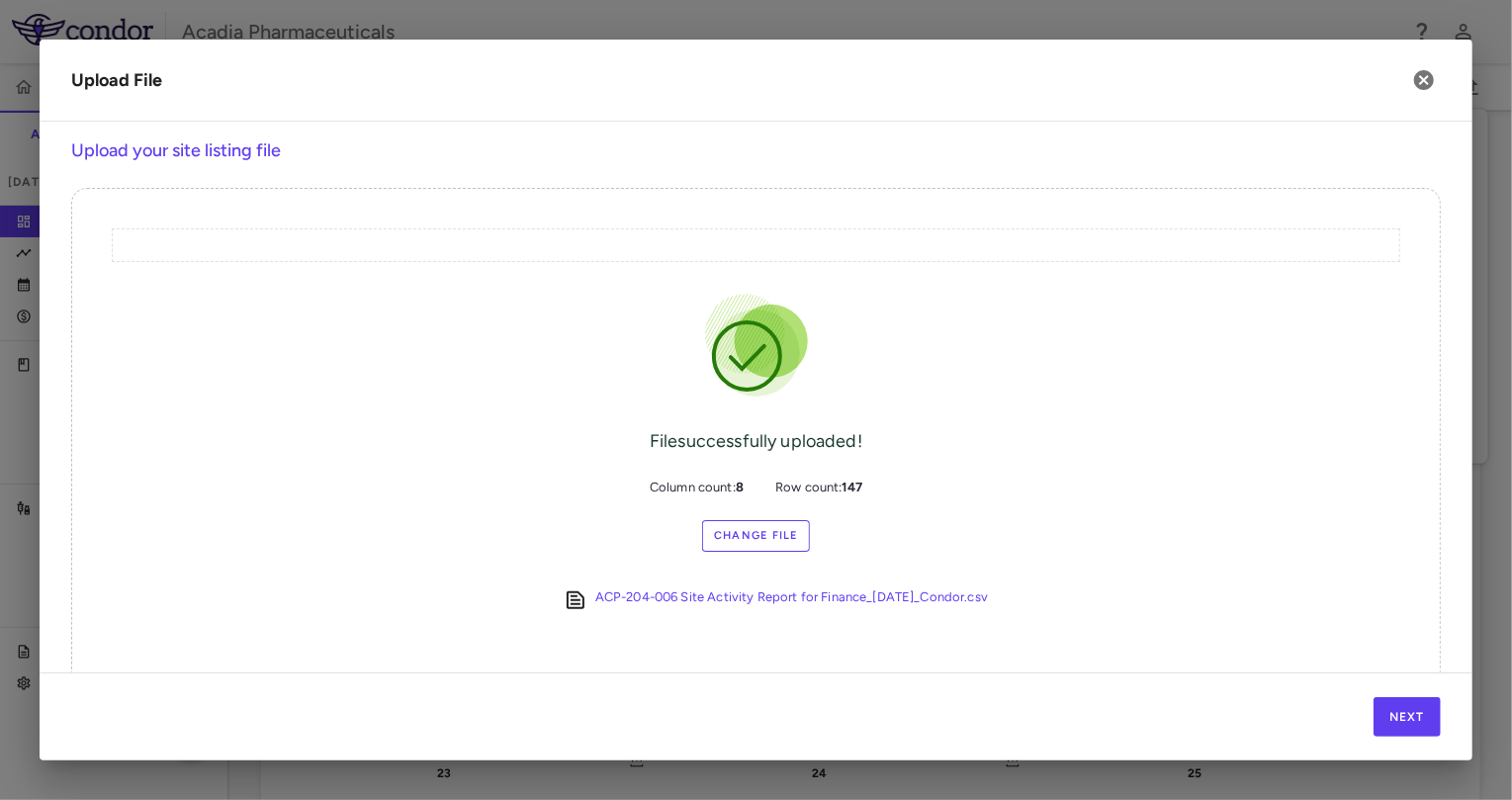 drag, startPoint x: 1173, startPoint y: 255, endPoint x: 1199, endPoint y: 356, distance: 104.29286 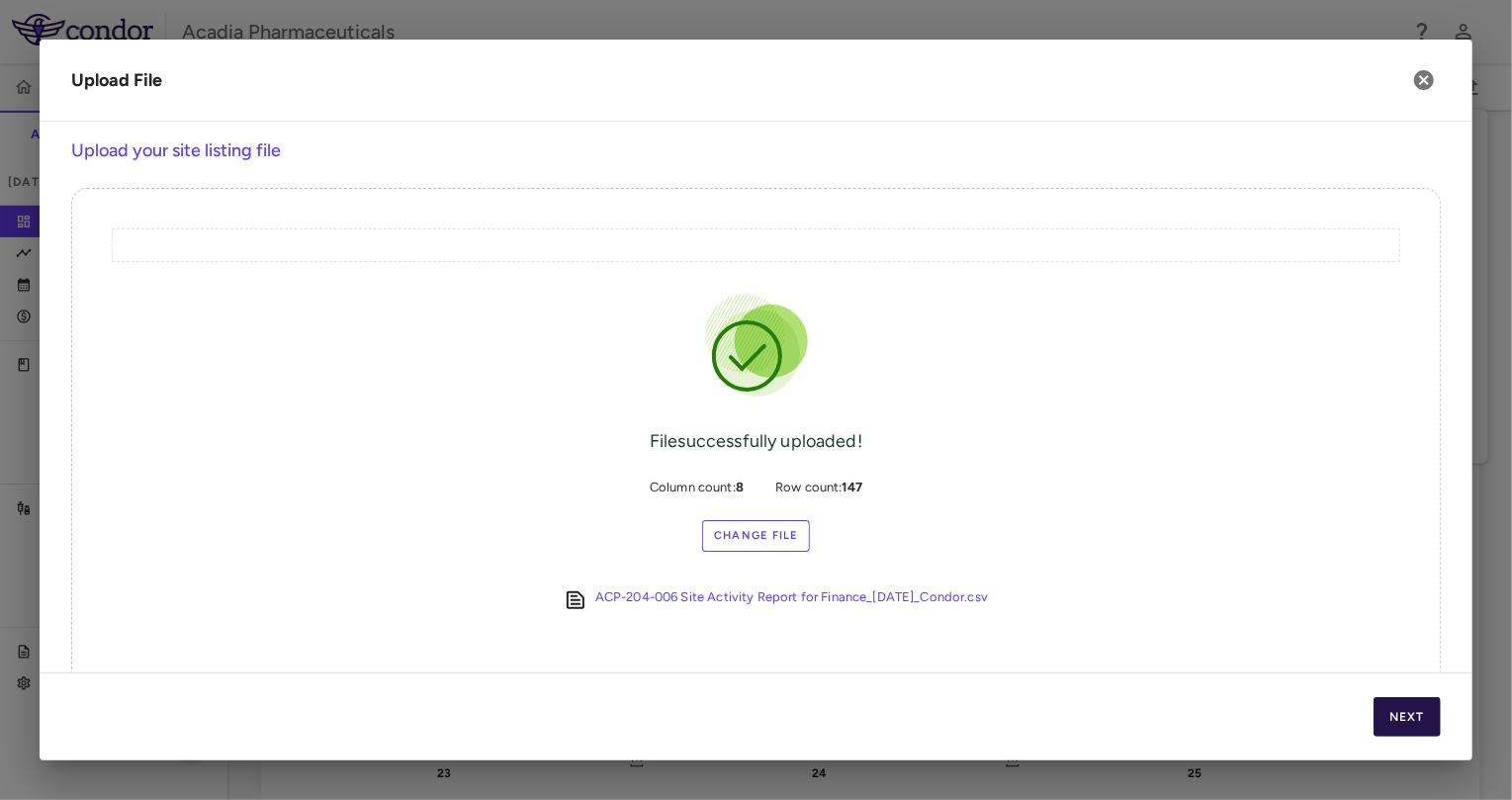 click on "Next" at bounding box center (1407, 717) 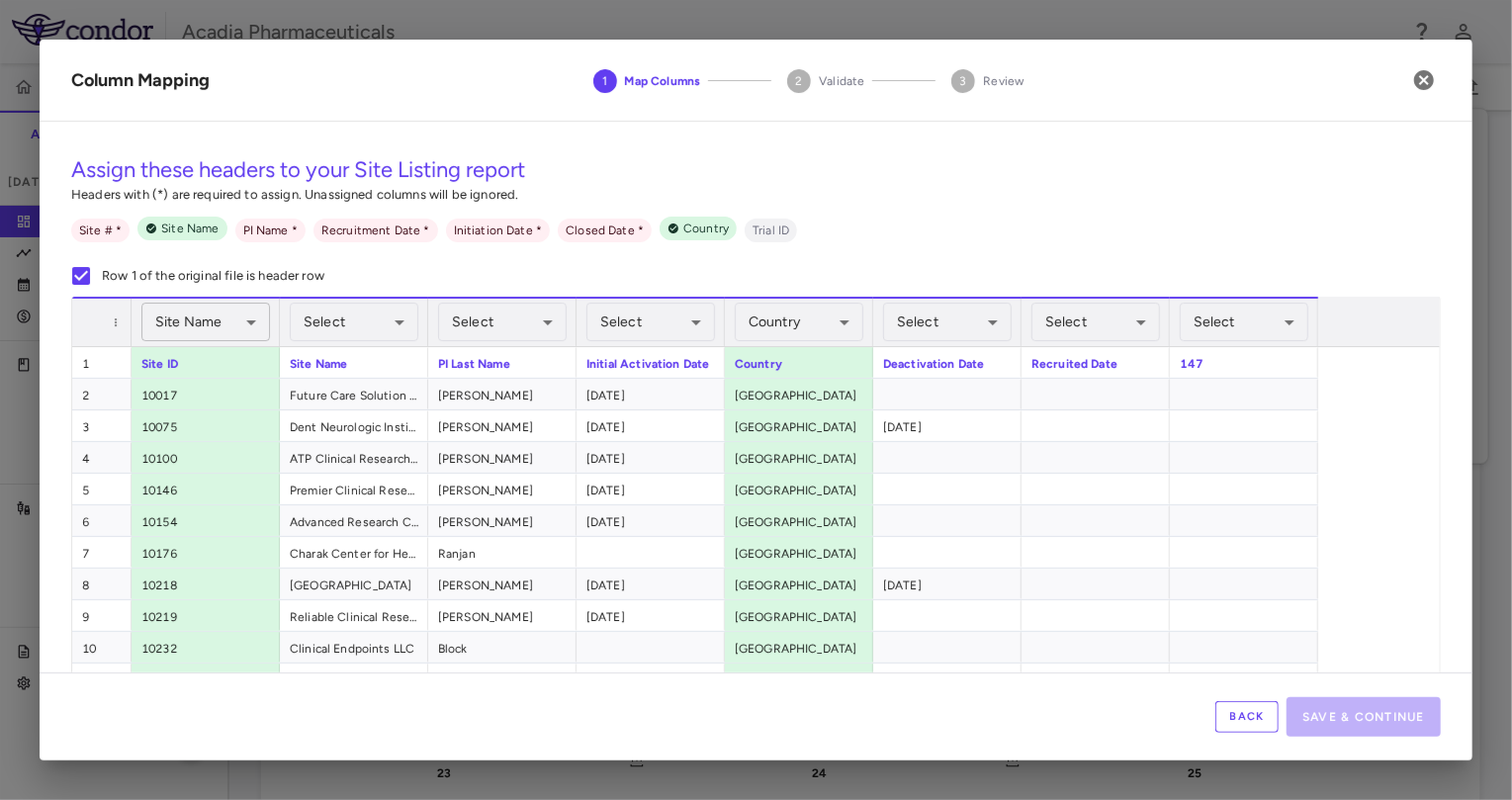 click on "Skip to sidebar Skip to main content Acadia Pharmaceuticals 009-006 Accruals Forecasting [DATE] (Open) Trial dashboard Analytics Financial close Journal entry Clinical expenses Summary CRO IQVIA RDS INC Other clinical contracts Trial activity Patient activity Site & lab cost matrix Map procedures Trial files Trial settings 009-006 [MEDICAL_DATA] [MEDICAL_DATA] [DATE] (Open) Preparer Trial Spend Direct Fees Pass-throughs Investigator Fees Other Clinical Contracts Actual enrollment Monthly spend ($) -6M -5M -4M -3M -2M -1M 0 1M 2M 3M 4M Actual patient enrollment [DATE] Feb Mar Apr May Jun [DATE] Aug Sep Oct Nov Dec [DATE] Feb Mar Apr May Jun [DATE] Aug Sep Oct Nov Dec [DATE] Feb Mar Apr May Jun Trial activity Drag here to set row groups Drag here to set column labels
Enrollment
—" at bounding box center (756, 400) 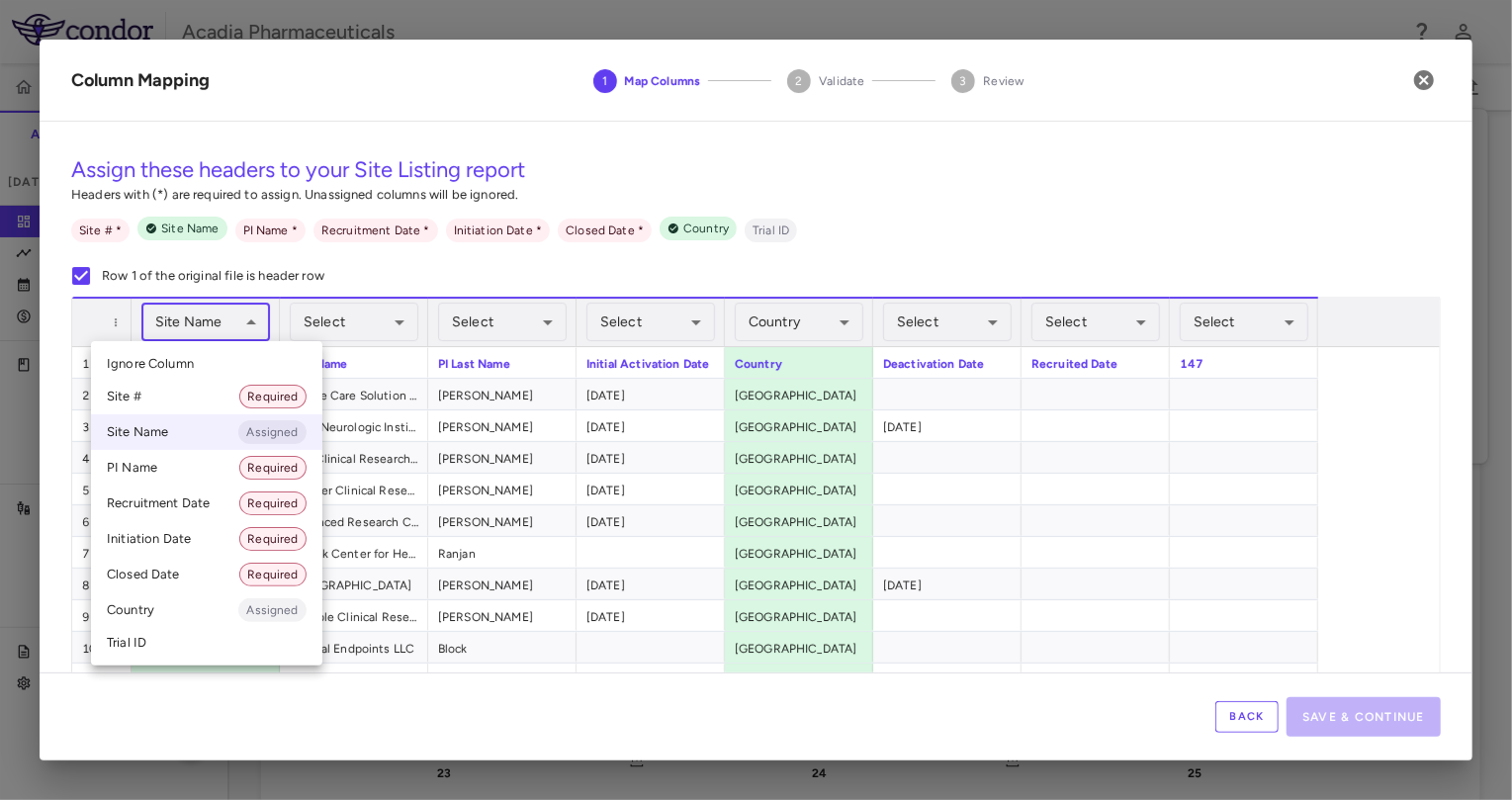 click on "Site # Required" at bounding box center [207, 397] 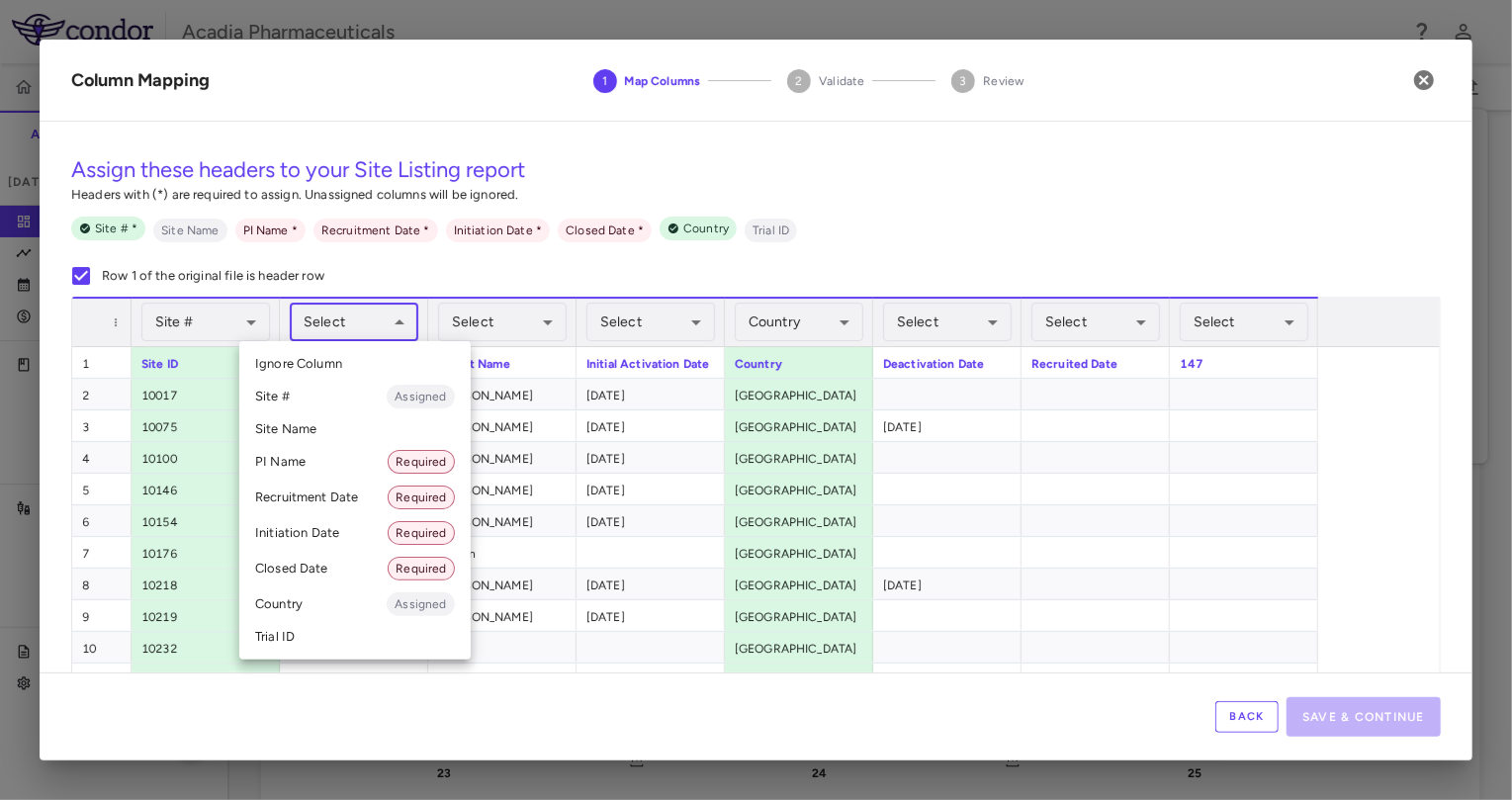 click on "Skip to sidebar Skip to main content Acadia Pharmaceuticals 009-006 Accruals Forecasting [DATE] (Open) Trial dashboard Analytics Financial close Journal entry Clinical expenses Summary CRO IQVIA RDS INC Other clinical contracts Trial activity Patient activity Site & lab cost matrix Map procedures Trial files Trial settings 009-006 [MEDICAL_DATA] [MEDICAL_DATA] [DATE] (Open) Preparer Trial Spend Direct Fees Pass-throughs Investigator Fees Other Clinical Contracts Actual enrollment Monthly spend ($) -6M -5M -4M -3M -2M -1M 0 1M 2M 3M 4M Actual patient enrollment [DATE] Feb Mar Apr May Jun [DATE] Aug Sep Oct Nov Dec [DATE] Feb Mar Apr May Jun [DATE] Aug Sep Oct Nov Dec [DATE] Feb Mar Apr May Jun Trial activity Drag here to set row groups Drag here to set column labels
Enrollment
—" at bounding box center (756, 400) 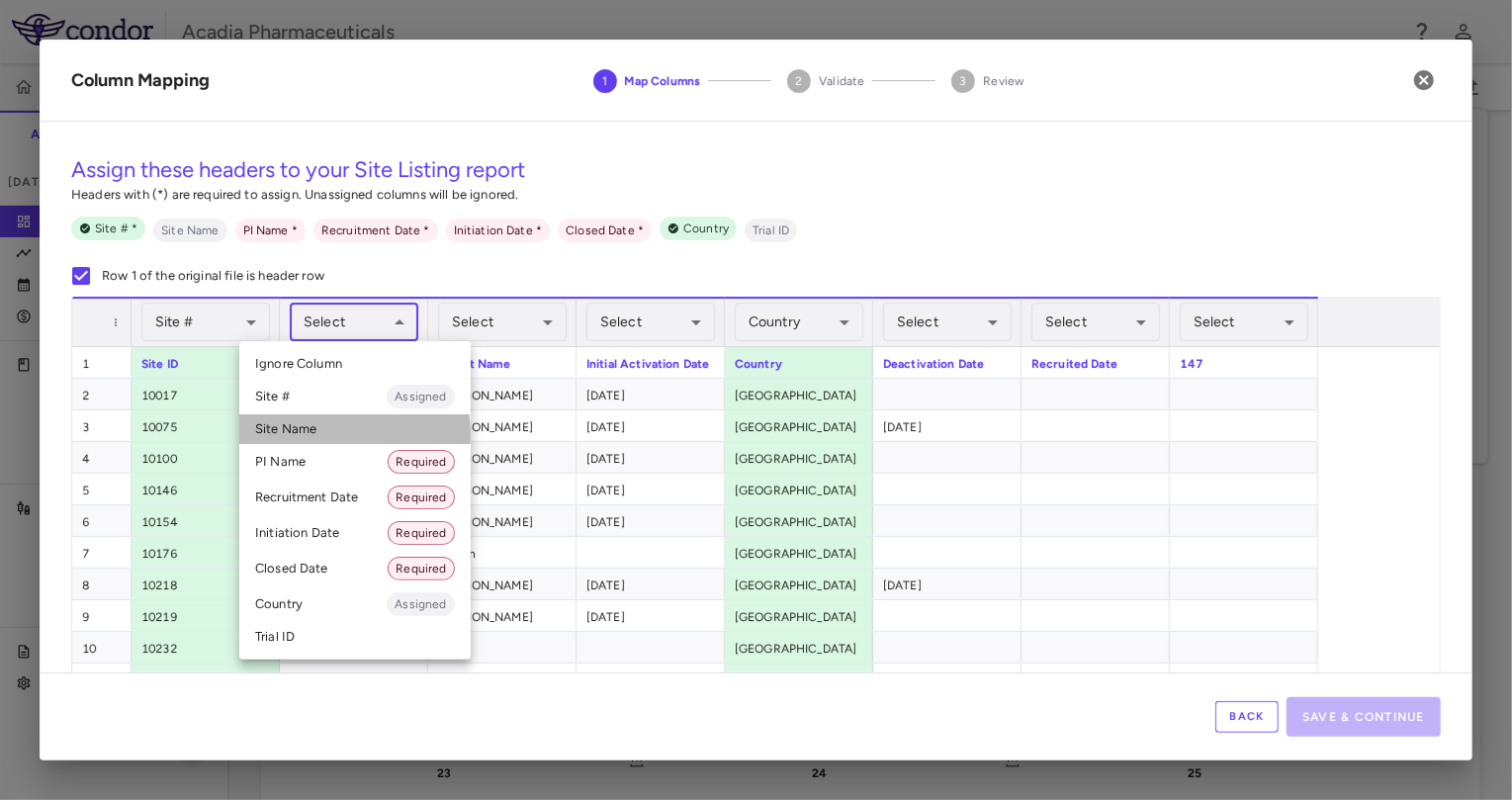 click on "Site Name" at bounding box center [355, 429] 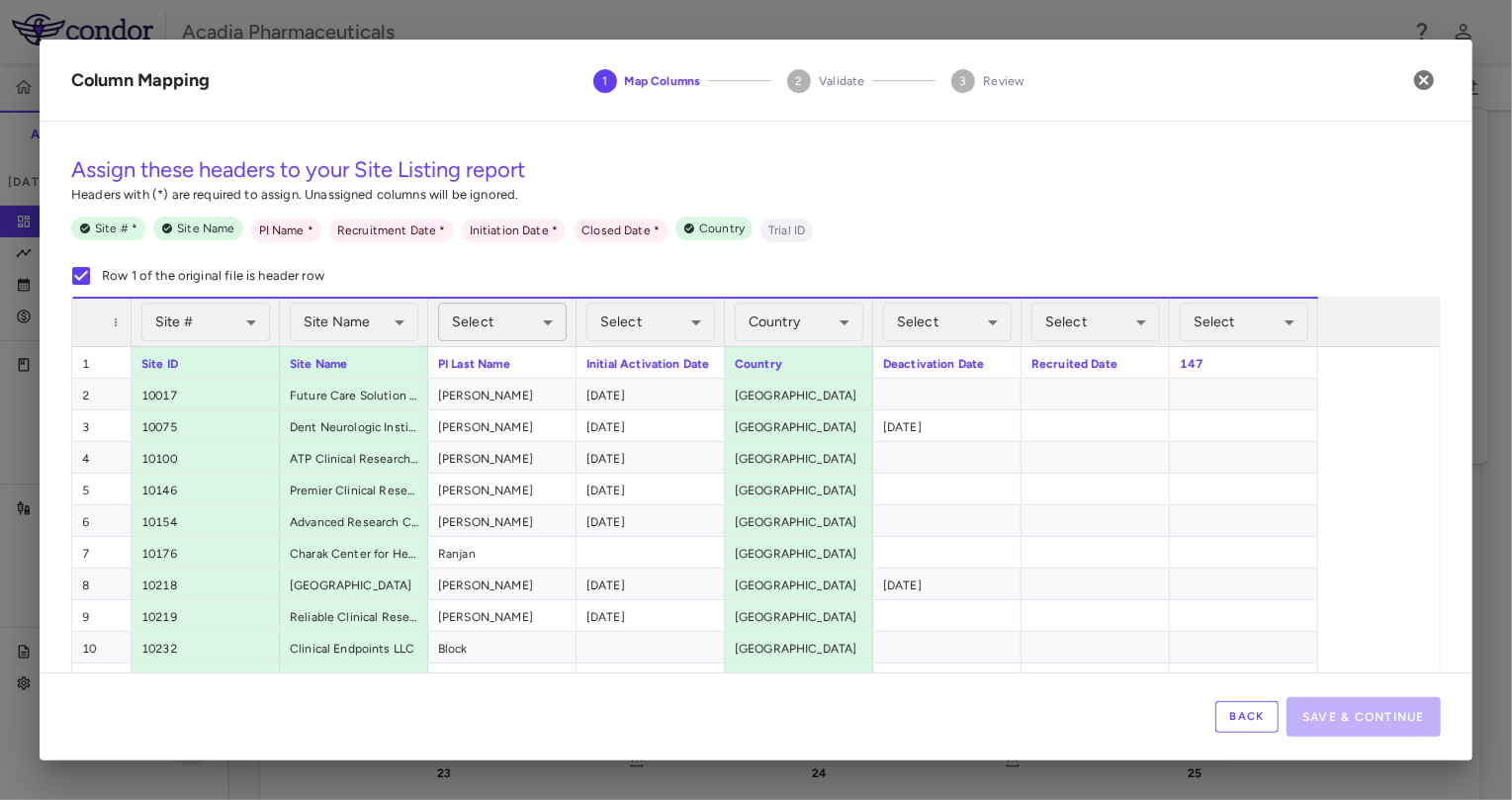 click on "Skip to sidebar Skip to main content Acadia Pharmaceuticals 009-006 Accruals Forecasting [DATE] (Open) Trial dashboard Analytics Financial close Journal entry Clinical expenses Summary CRO IQVIA RDS INC Other clinical contracts Trial activity Patient activity Site & lab cost matrix Map procedures Trial files Trial settings 009-006 [MEDICAL_DATA] [MEDICAL_DATA] [DATE] (Open) Preparer Trial Spend Direct Fees Pass-throughs Investigator Fees Other Clinical Contracts Actual enrollment Monthly spend ($) -6M -5M -4M -3M -2M -1M 0 1M 2M 3M 4M Actual patient enrollment [DATE] Feb Mar Apr May Jun [DATE] Aug Sep Oct Nov Dec [DATE] Feb Mar Apr May Jun [DATE] Aug Sep Oct Nov Dec [DATE] Feb Mar Apr May Jun Trial activity Drag here to set row groups Drag here to set column labels
Enrollment
—" at bounding box center [756, 400] 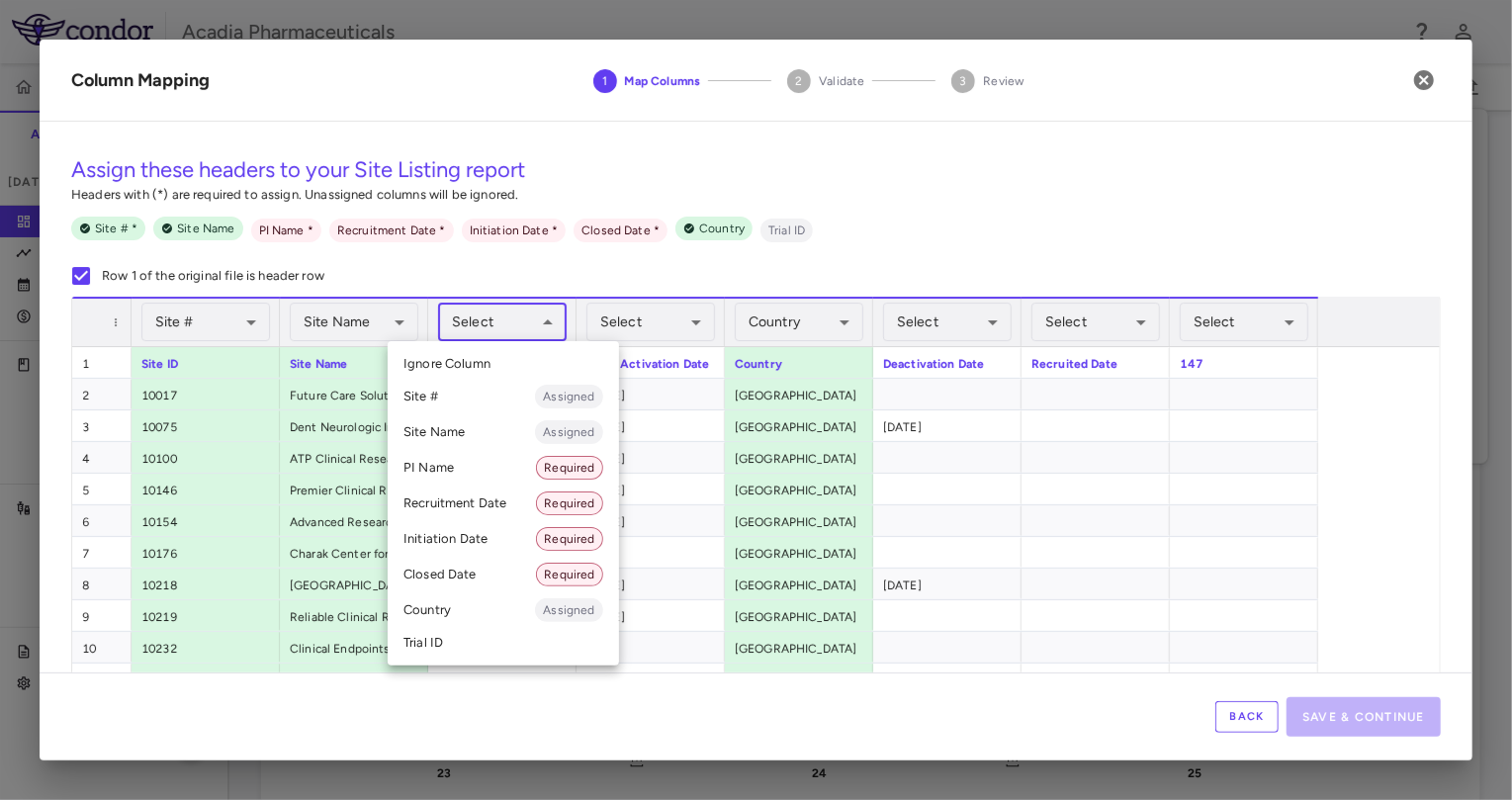 click on "PI Name Required" at bounding box center [503, 468] 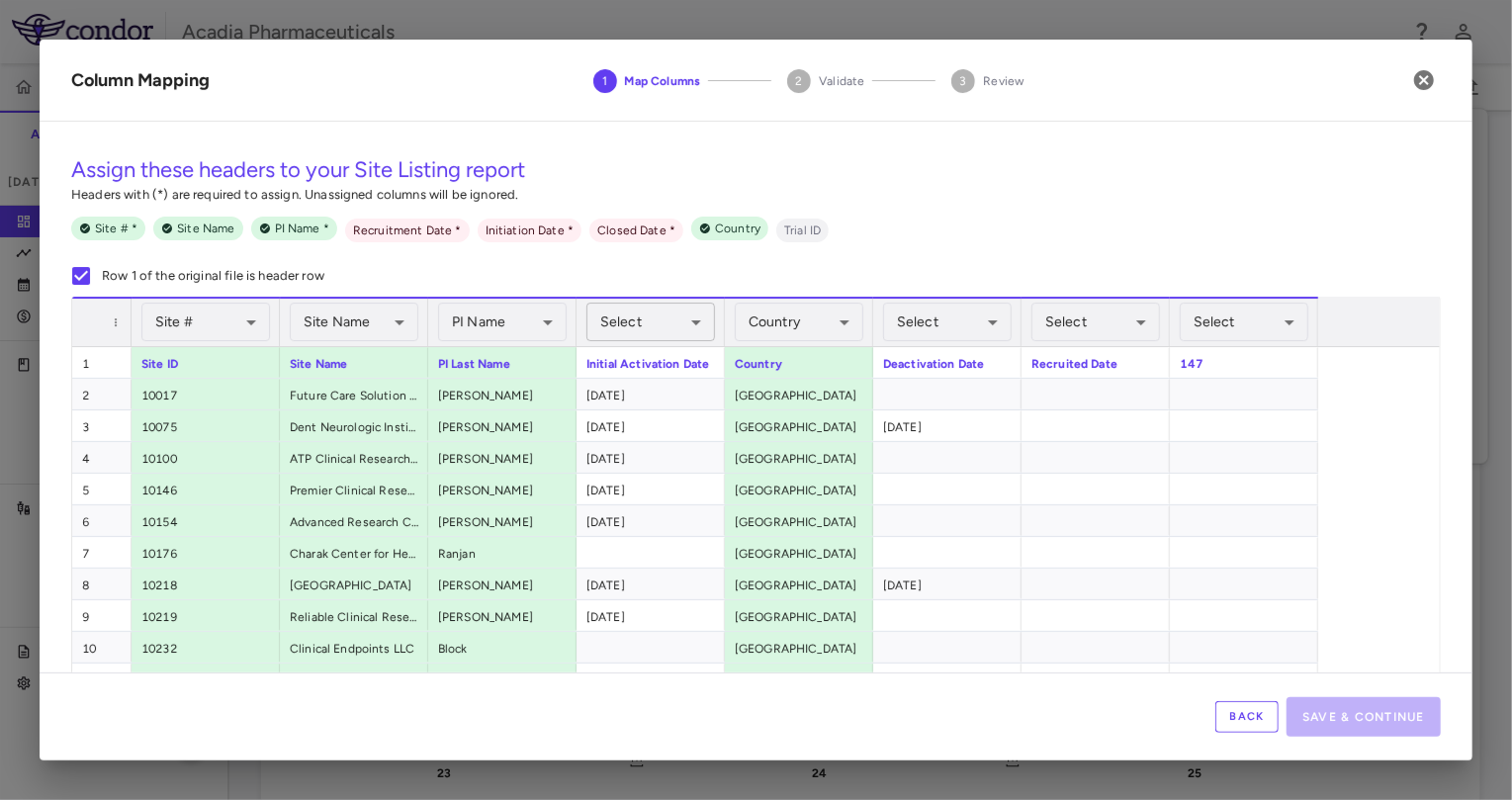 click on "Skip to sidebar Skip to main content Acadia Pharmaceuticals 009-006 Accruals Forecasting [DATE] (Open) Trial dashboard Analytics Financial close Journal entry Clinical expenses Summary CRO IQVIA RDS INC Other clinical contracts Trial activity Patient activity Site & lab cost matrix Map procedures Trial files Trial settings 009-006 [MEDICAL_DATA] [MEDICAL_DATA] [DATE] (Open) Preparer Trial Spend Direct Fees Pass-throughs Investigator Fees Other Clinical Contracts Actual enrollment Monthly spend ($) -6M -5M -4M -3M -2M -1M 0 1M 2M 3M 4M Actual patient enrollment [DATE] Feb Mar Apr May Jun [DATE] Aug Sep Oct Nov Dec [DATE] Feb Mar Apr May Jun [DATE] Aug Sep Oct Nov Dec [DATE] Feb Mar Apr May Jun Trial activity Drag here to set row groups Drag here to set column labels
Enrollment
—" at bounding box center (756, 400) 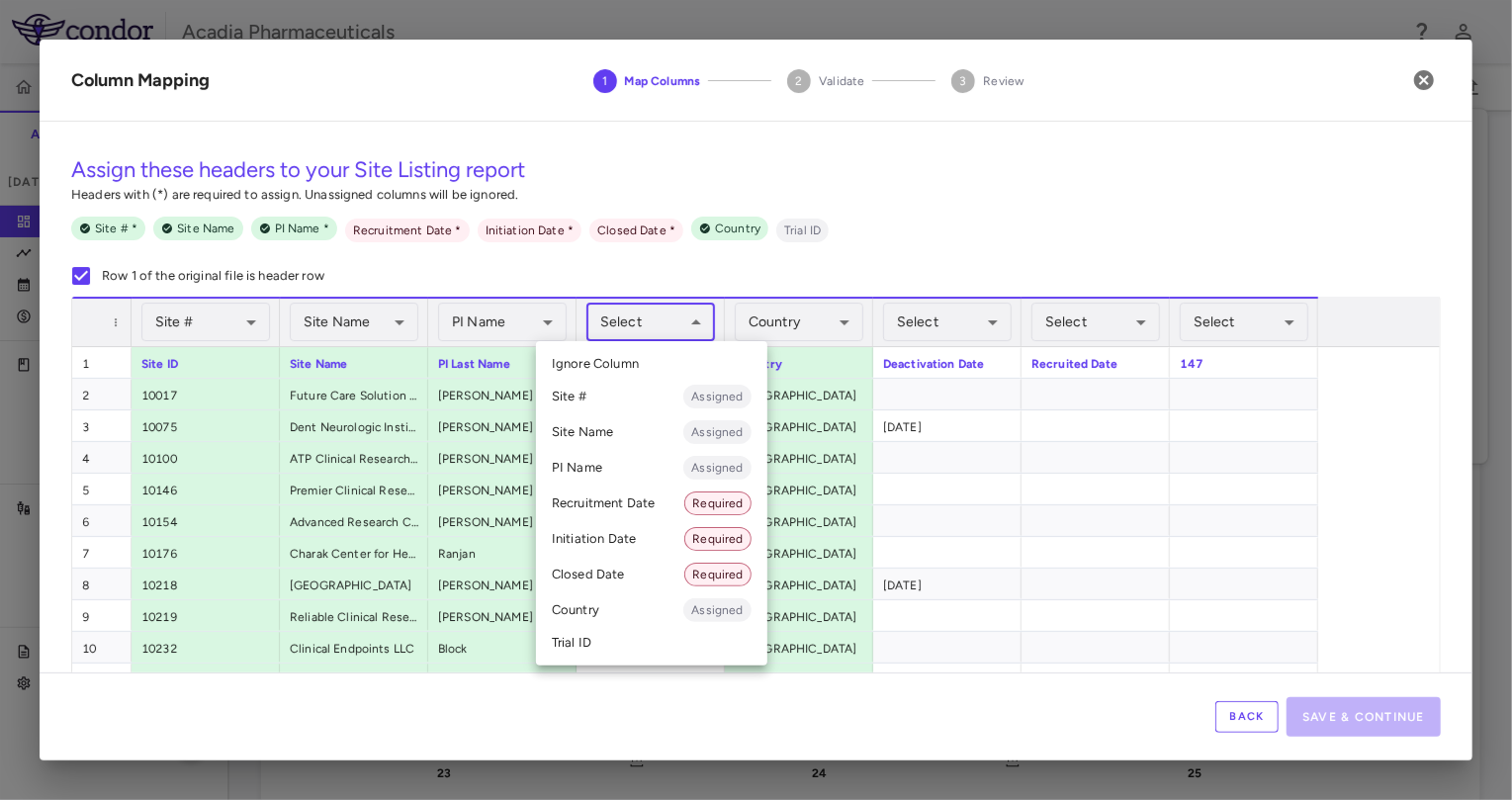 click on "Initiation Date Required" at bounding box center [652, 539] 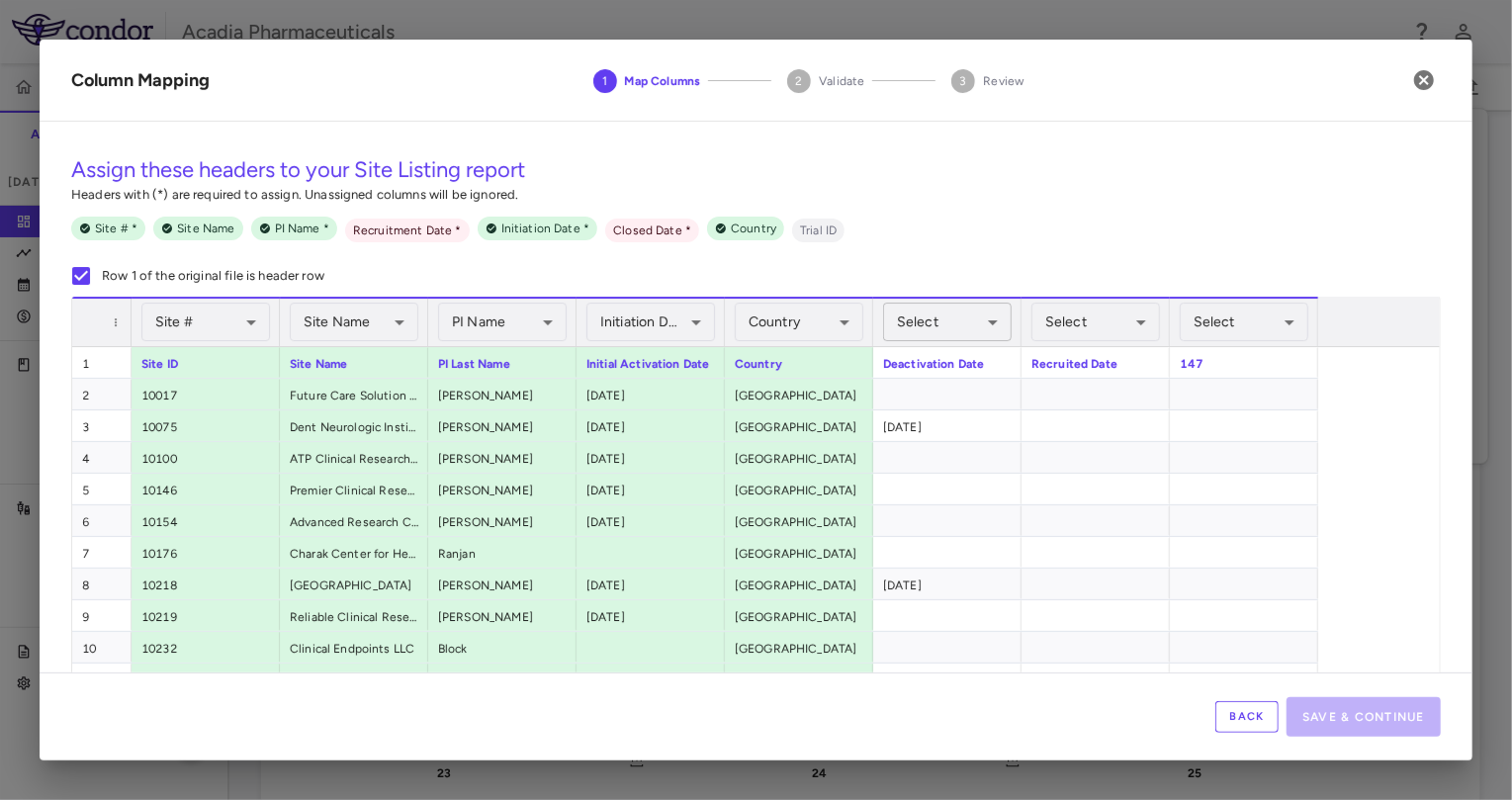 click on "Skip to sidebar Skip to main content Acadia Pharmaceuticals 009-006 Accruals Forecasting [DATE] (Open) Trial dashboard Analytics Financial close Journal entry Clinical expenses Summary CRO IQVIA RDS INC Other clinical contracts Trial activity Patient activity Site & lab cost matrix Map procedures Trial files Trial settings 009-006 [MEDICAL_DATA] [MEDICAL_DATA] [DATE] (Open) Preparer Trial Spend Direct Fees Pass-throughs Investigator Fees Other Clinical Contracts Actual enrollment Monthly spend ($) -6M -5M -4M -3M -2M -1M 0 1M 2M 3M 4M Actual patient enrollment [DATE] Feb Mar Apr May Jun [DATE] Aug Sep Oct Nov Dec [DATE] Feb Mar Apr May Jun [DATE] Aug Sep Oct Nov Dec [DATE] Feb Mar Apr May Jun Trial activity Drag here to set row groups Drag here to set column labels
Enrollment
—" at bounding box center (756, 400) 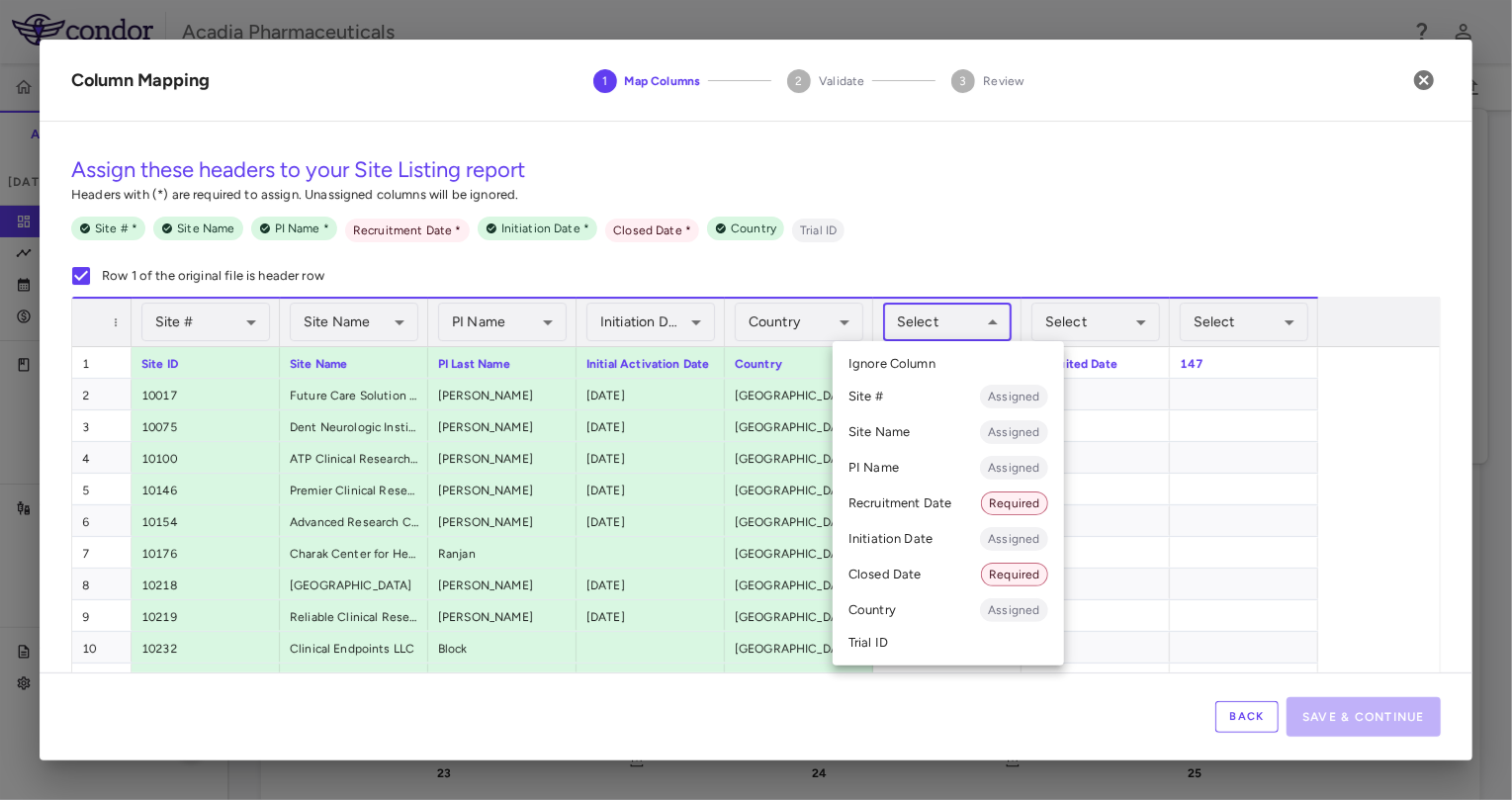 click on "Closed Date Required" at bounding box center (948, 575) 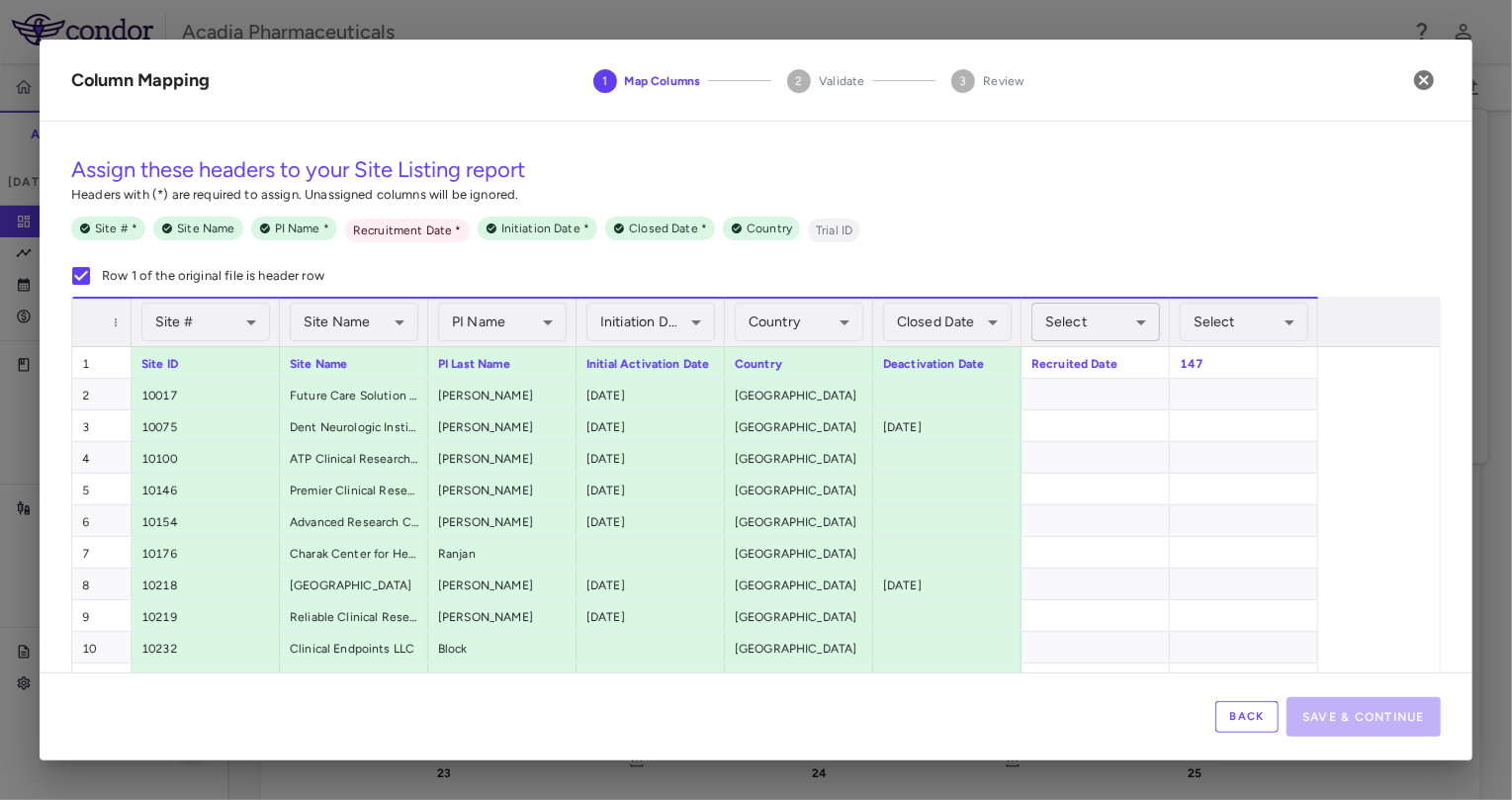 click on "Skip to sidebar Skip to main content Acadia Pharmaceuticals 009-006 Accruals Forecasting [DATE] (Open) Trial dashboard Analytics Financial close Journal entry Clinical expenses Summary CRO IQVIA RDS INC Other clinical contracts Trial activity Patient activity Site & lab cost matrix Map procedures Trial files Trial settings 009-006 [MEDICAL_DATA] [MEDICAL_DATA] [DATE] (Open) Preparer Trial Spend Direct Fees Pass-throughs Investigator Fees Other Clinical Contracts Actual enrollment Monthly spend ($) -6M -5M -4M -3M -2M -1M 0 1M 2M 3M 4M Actual patient enrollment [DATE] Feb Mar Apr May Jun [DATE] Aug Sep Oct Nov Dec [DATE] Feb Mar Apr May Jun [DATE] Aug Sep Oct Nov Dec [DATE] Feb Mar Apr May Jun Trial activity Drag here to set row groups Drag here to set column labels
Enrollment
—" at bounding box center (756, 400) 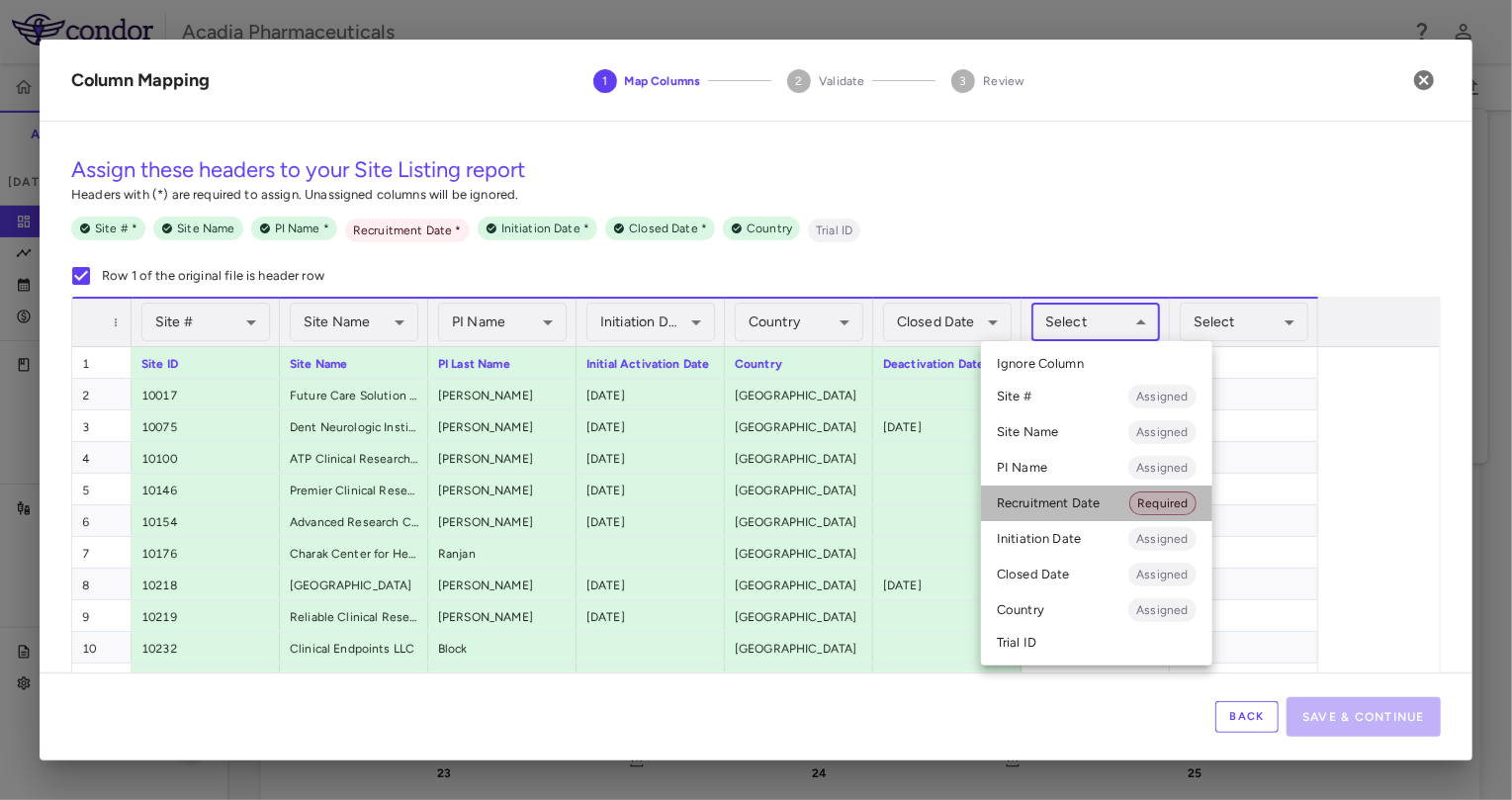 click on "Recruitment Date Required" at bounding box center (1097, 503) 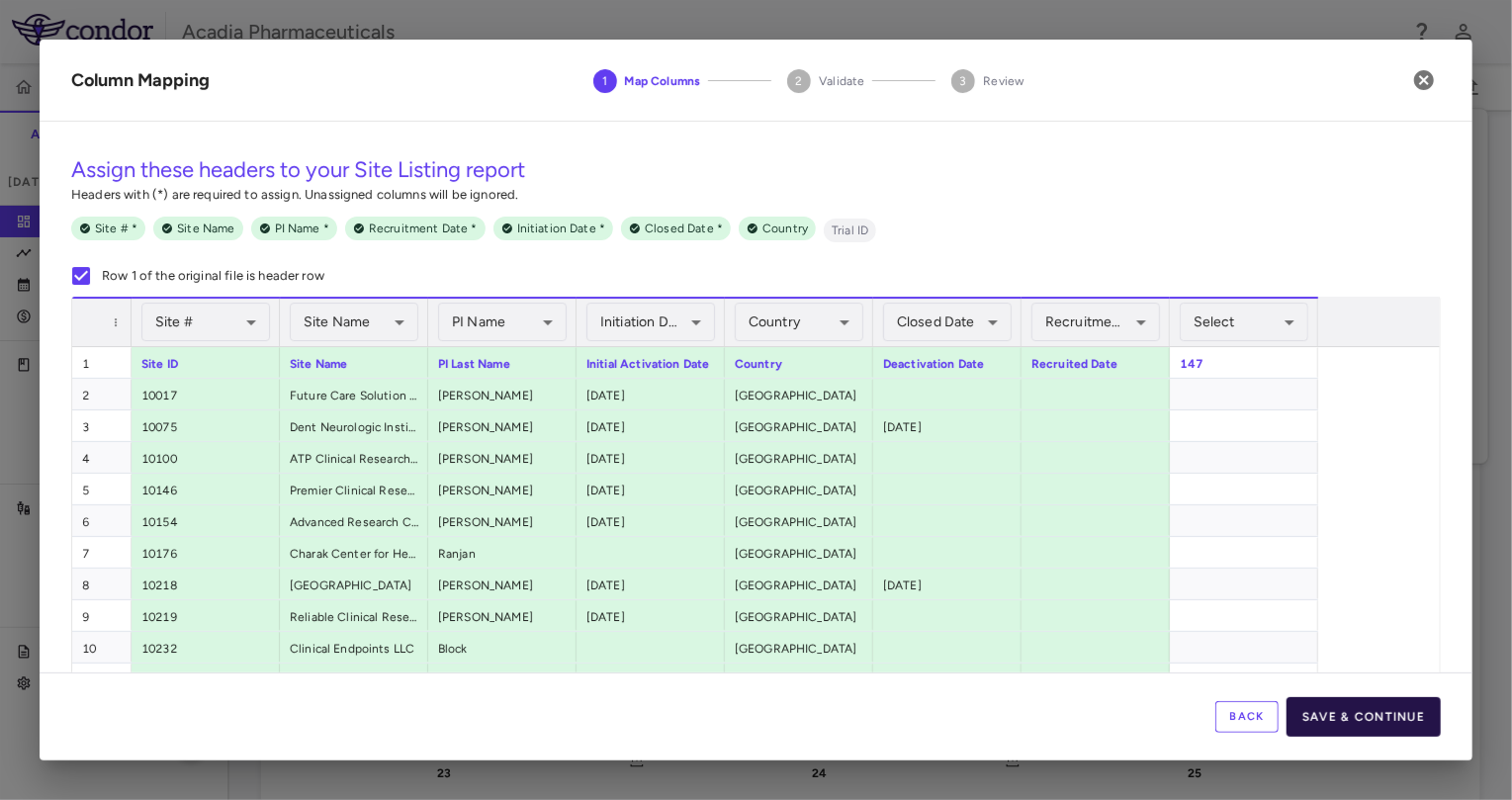 click on "Save & Continue" at bounding box center (1364, 717) 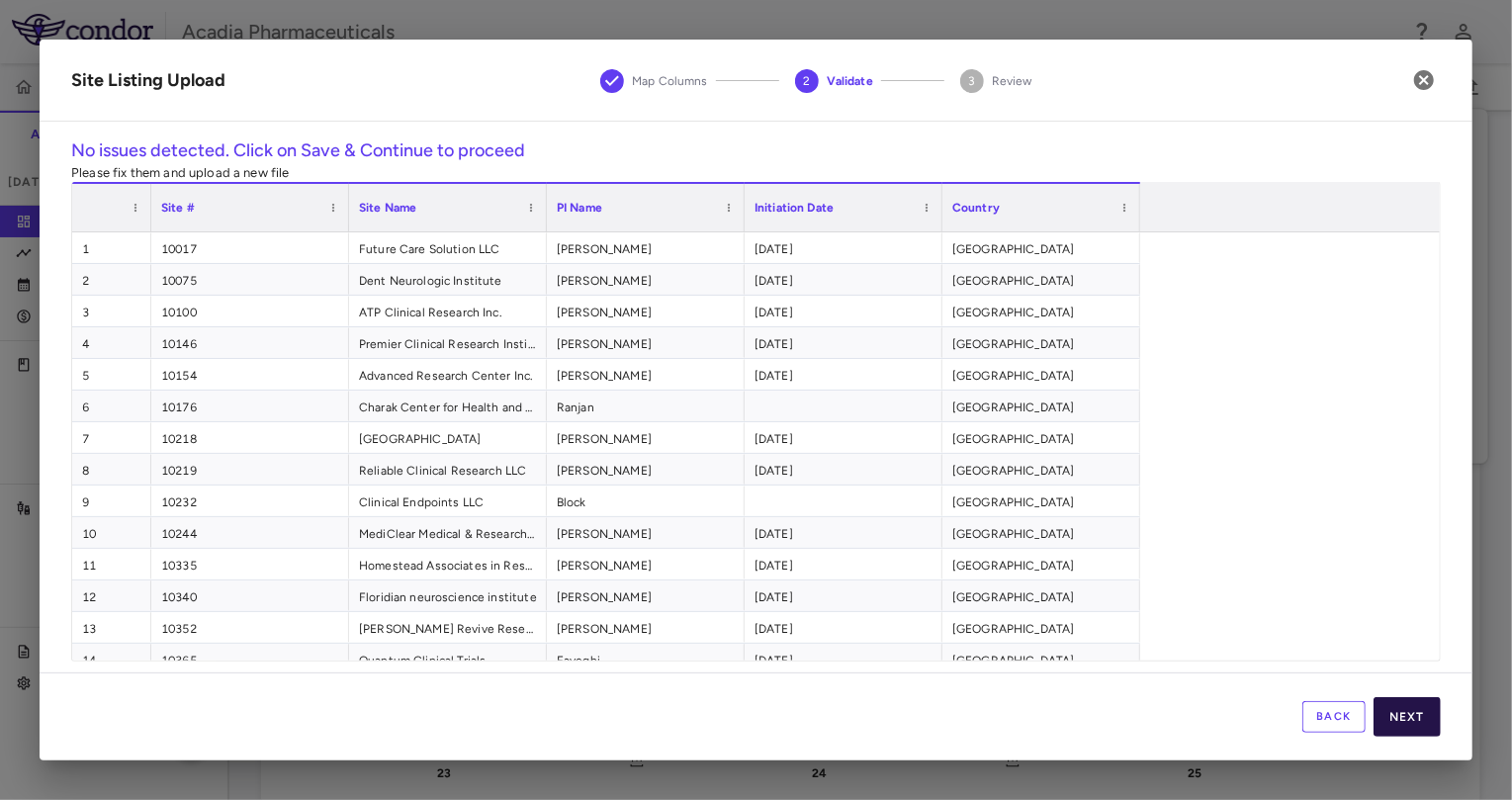 click on "Next" at bounding box center (1407, 717) 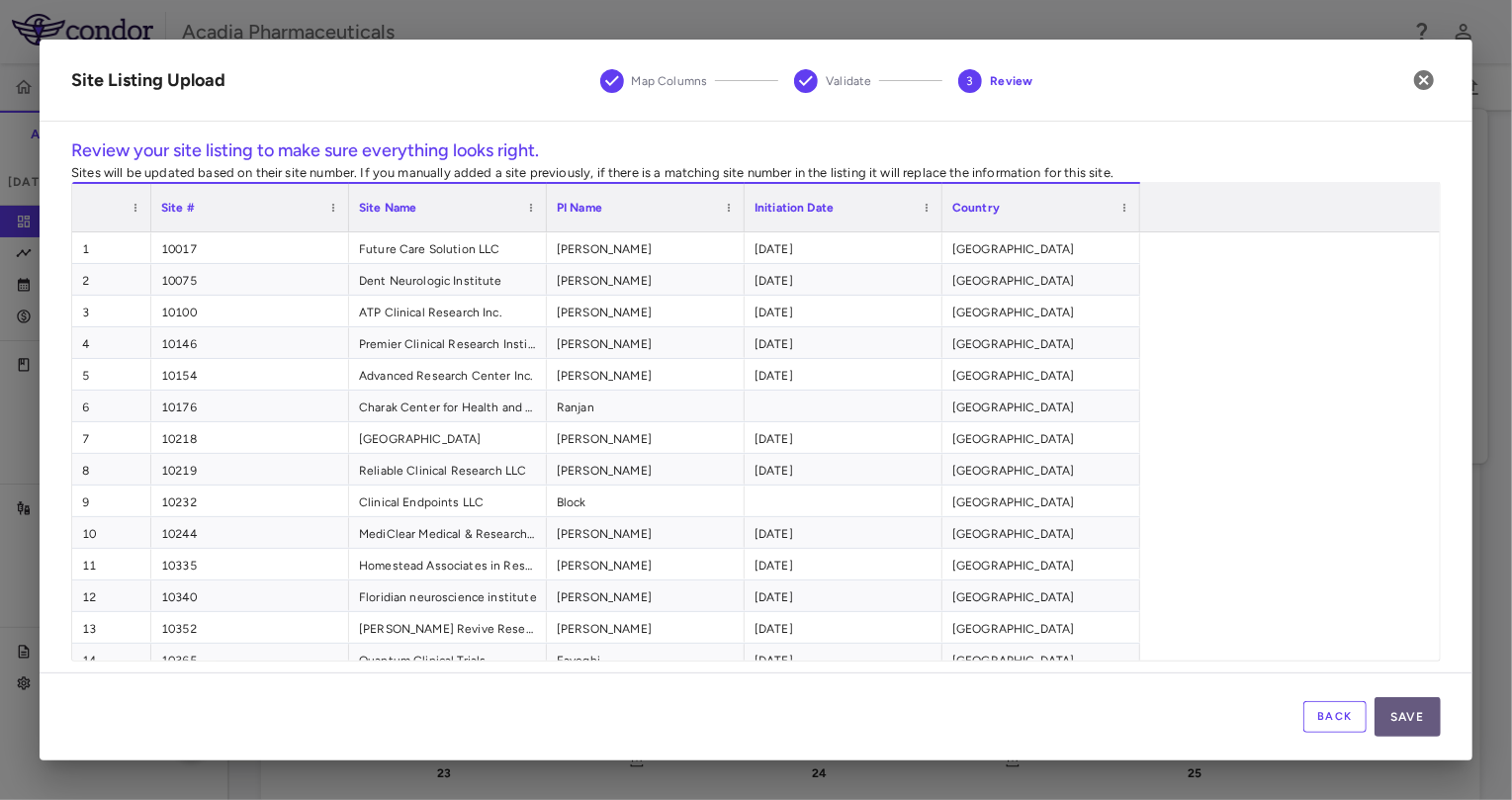 click on "Save" at bounding box center (1407, 717) 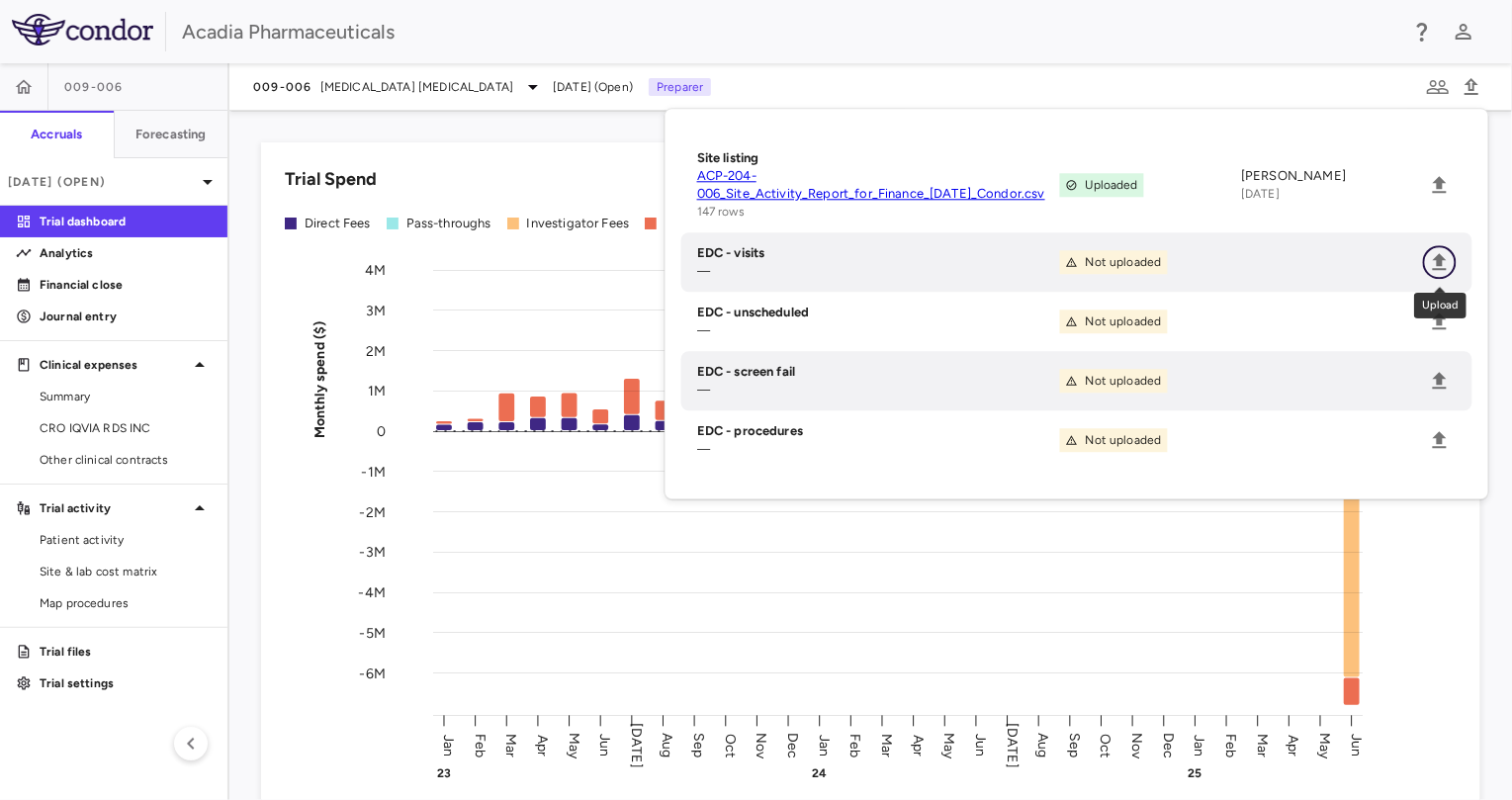 click 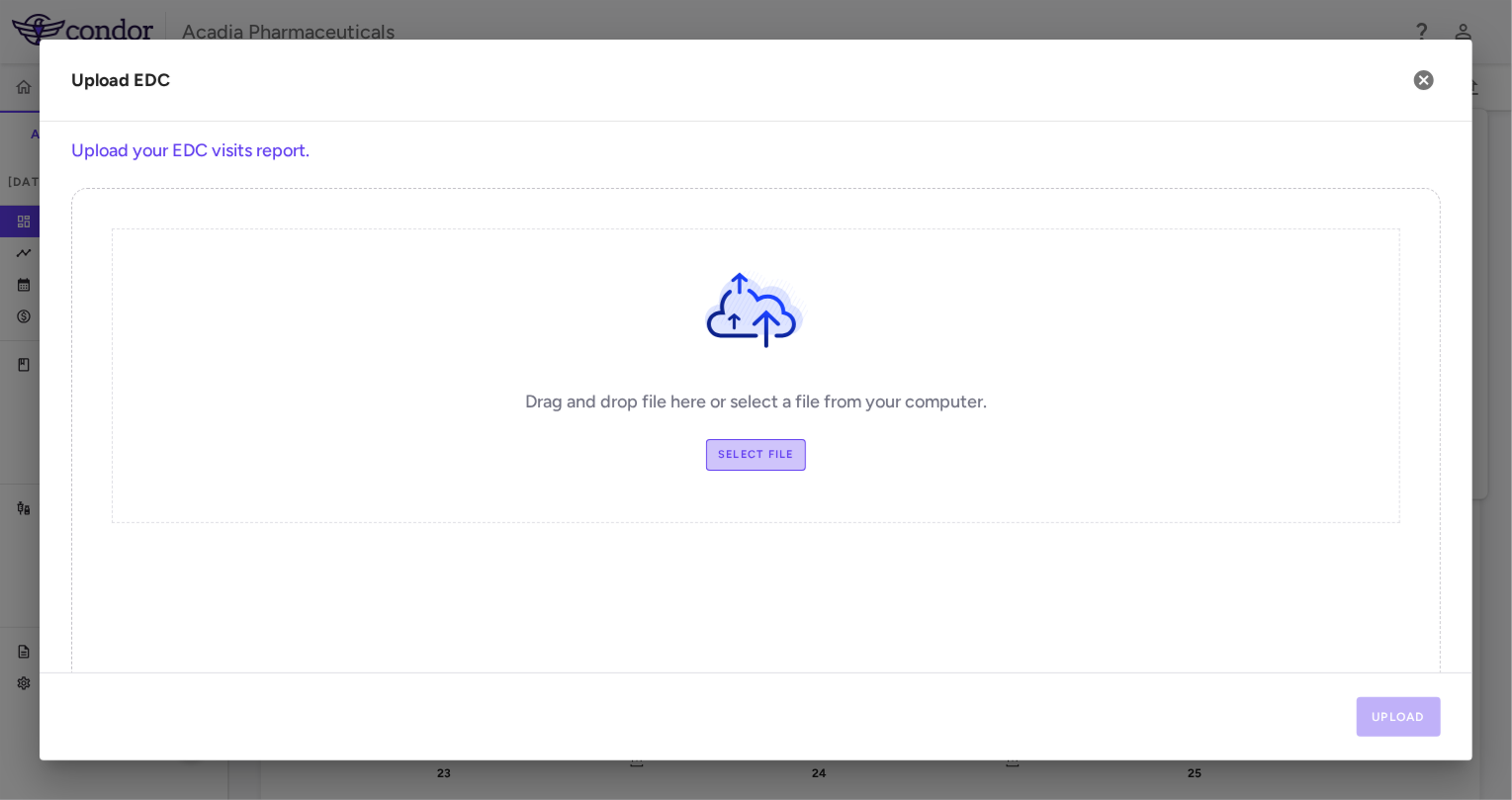 click on "Select file" at bounding box center [756, 455] 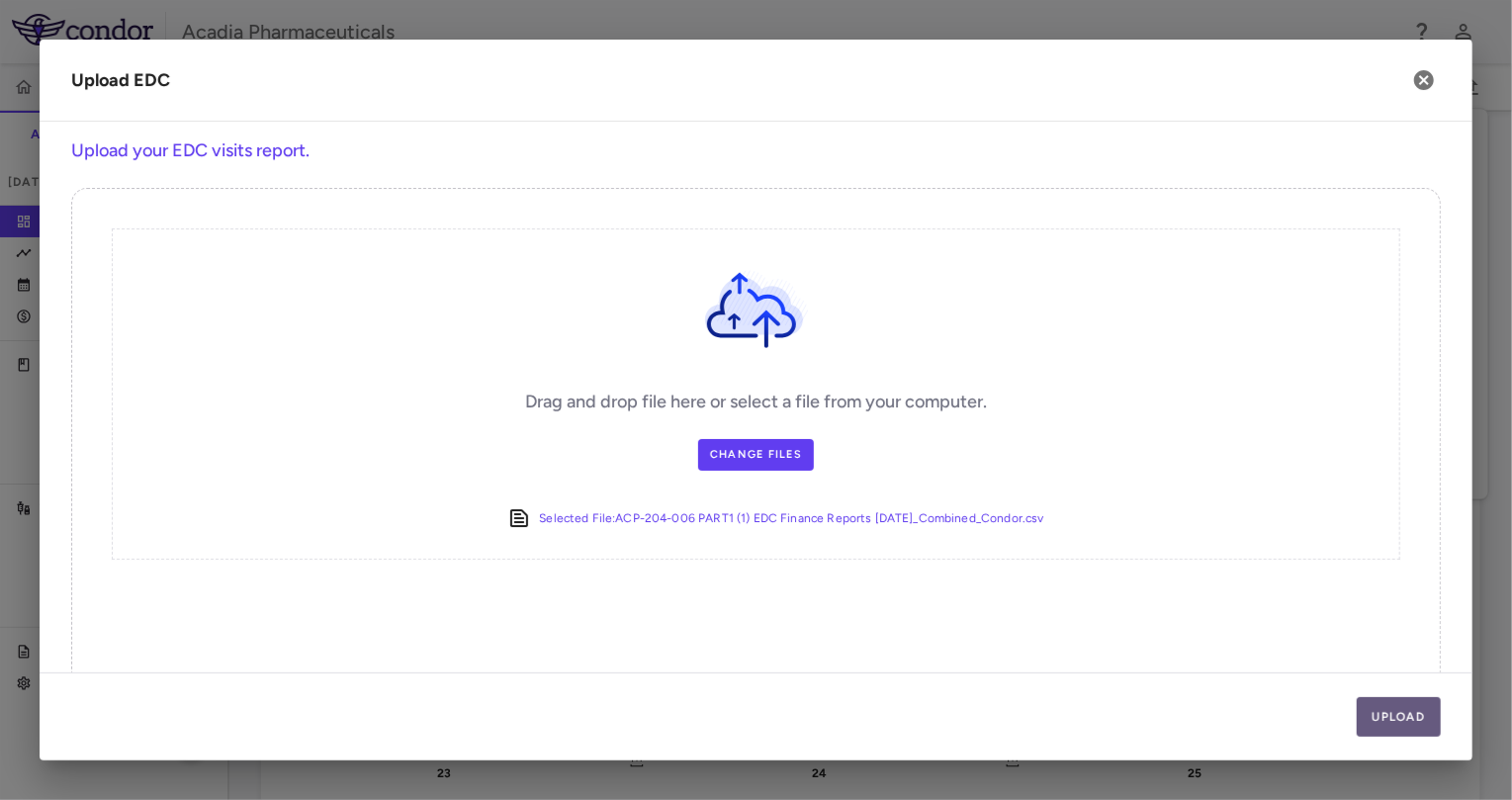 click on "Upload" at bounding box center [1399, 717] 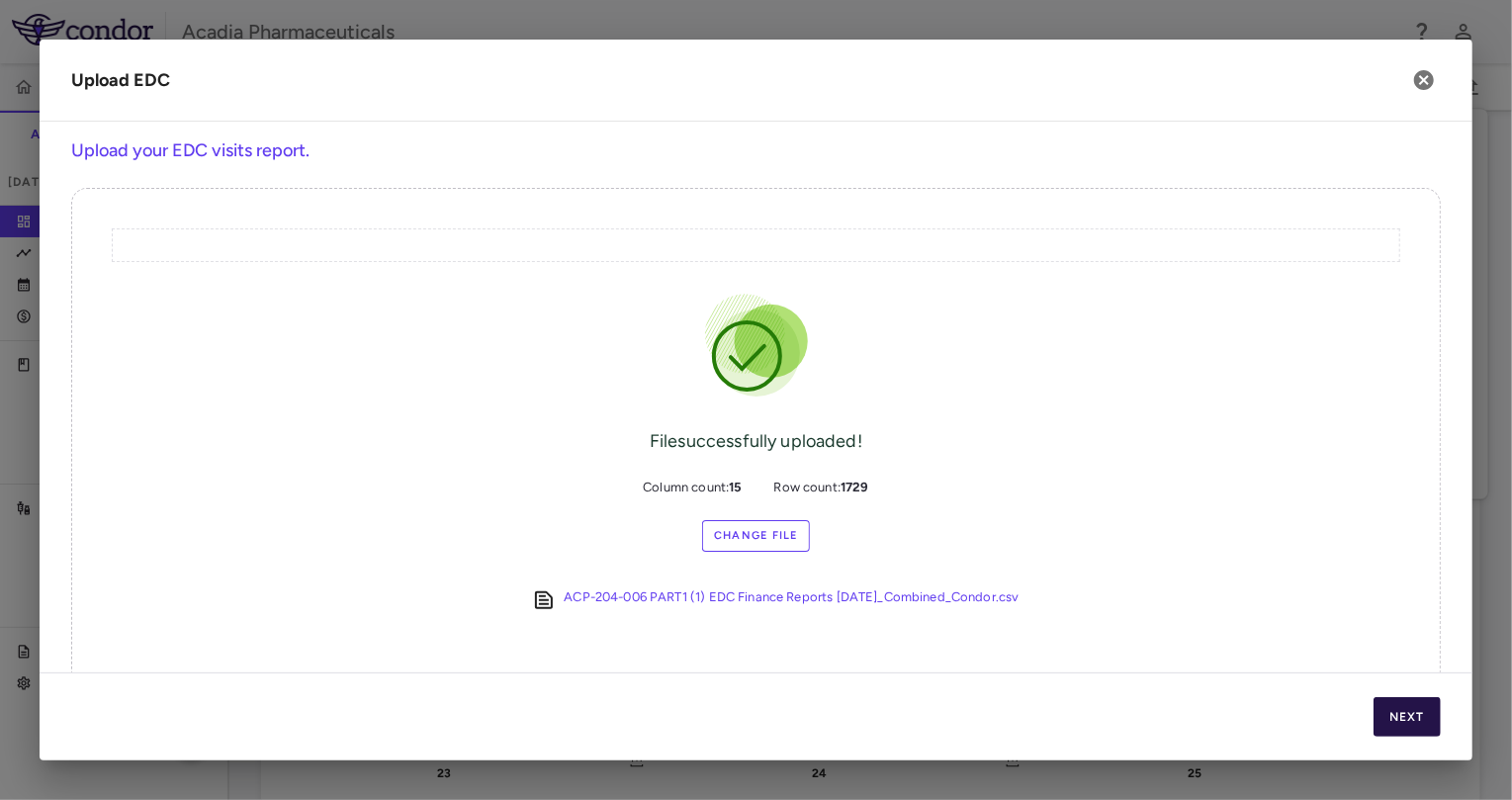 click on "Next" at bounding box center [1407, 717] 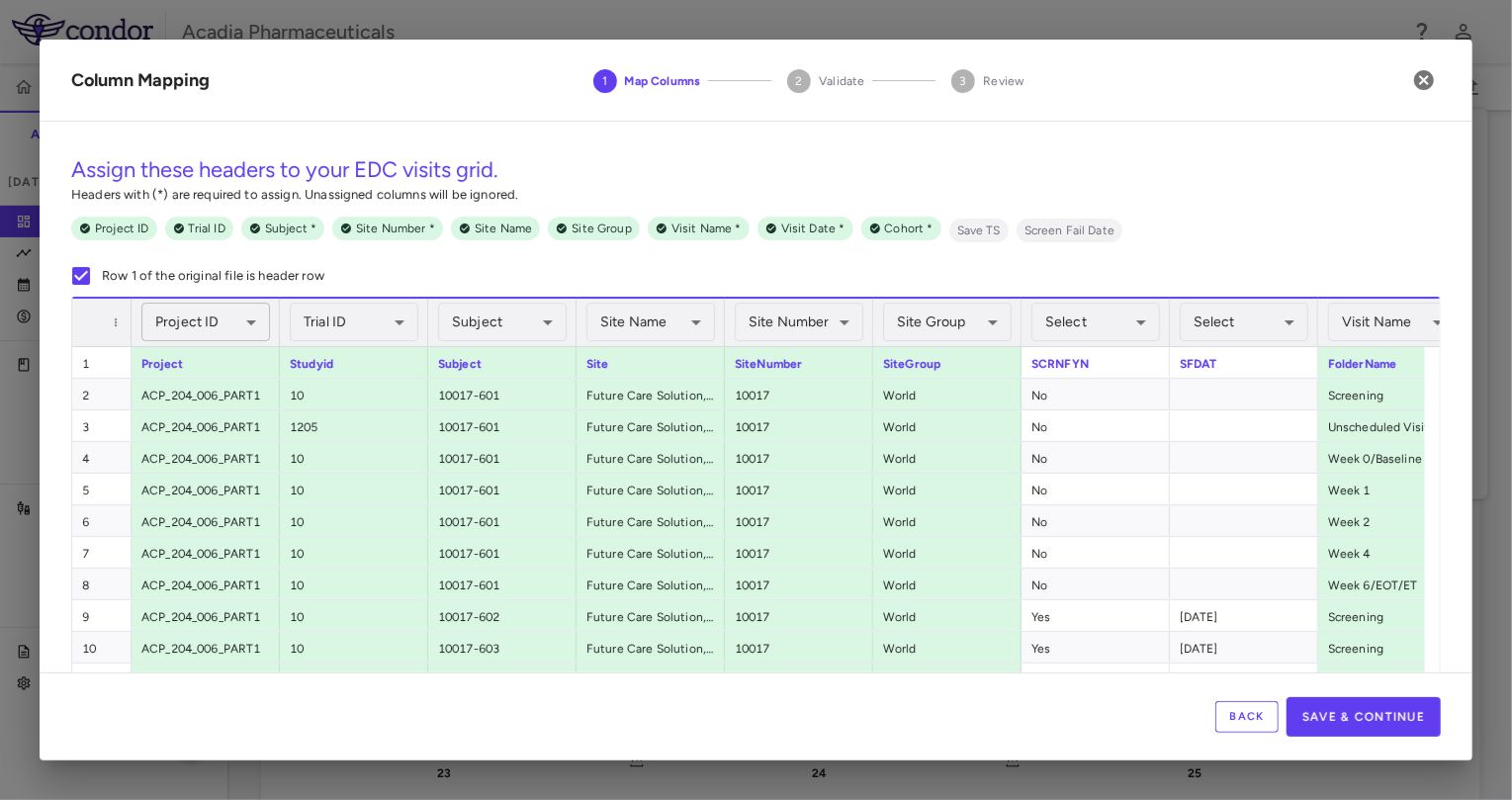 click on "Skip to sidebar Skip to main content Acadia Pharmaceuticals 009-006 Accruals Forecasting [DATE] (Open) Trial dashboard Analytics Financial close Journal entry Clinical expenses Summary CRO IQVIA RDS INC Other clinical contracts Trial activity Patient activity Site & lab cost matrix Map procedures Trial files Trial settings 009-006 [MEDICAL_DATA] [MEDICAL_DATA] [DATE] (Open) Preparer Trial Spend Direct Fees Pass-throughs Investigator Fees Other Clinical Contracts Actual enrollment Monthly spend ($) -6M -5M -4M -3M -2M -1M 0 1M 2M 3M 4M Actual patient enrollment [DATE] Feb Mar Apr May Jun [DATE] Aug Sep Oct Nov Dec [DATE] Feb Mar Apr May Jun [DATE] Aug Sep Oct Nov Dec [DATE] Feb Mar Apr May Jun Trial activity Drag here to set row groups Drag here to set column labels
Enrollment
—" at bounding box center (756, 400) 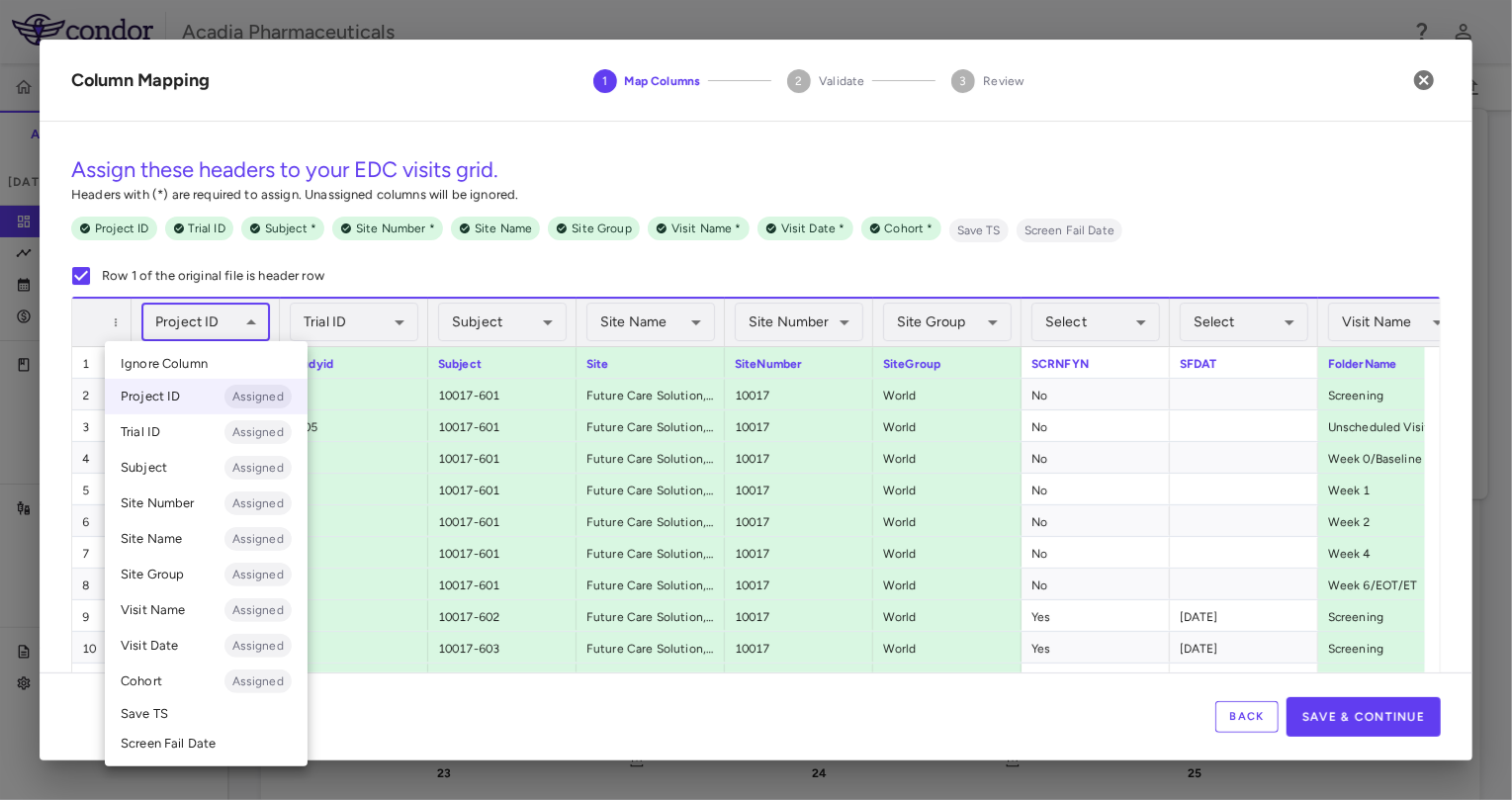 click on "Trial ID Assigned" at bounding box center [206, 432] 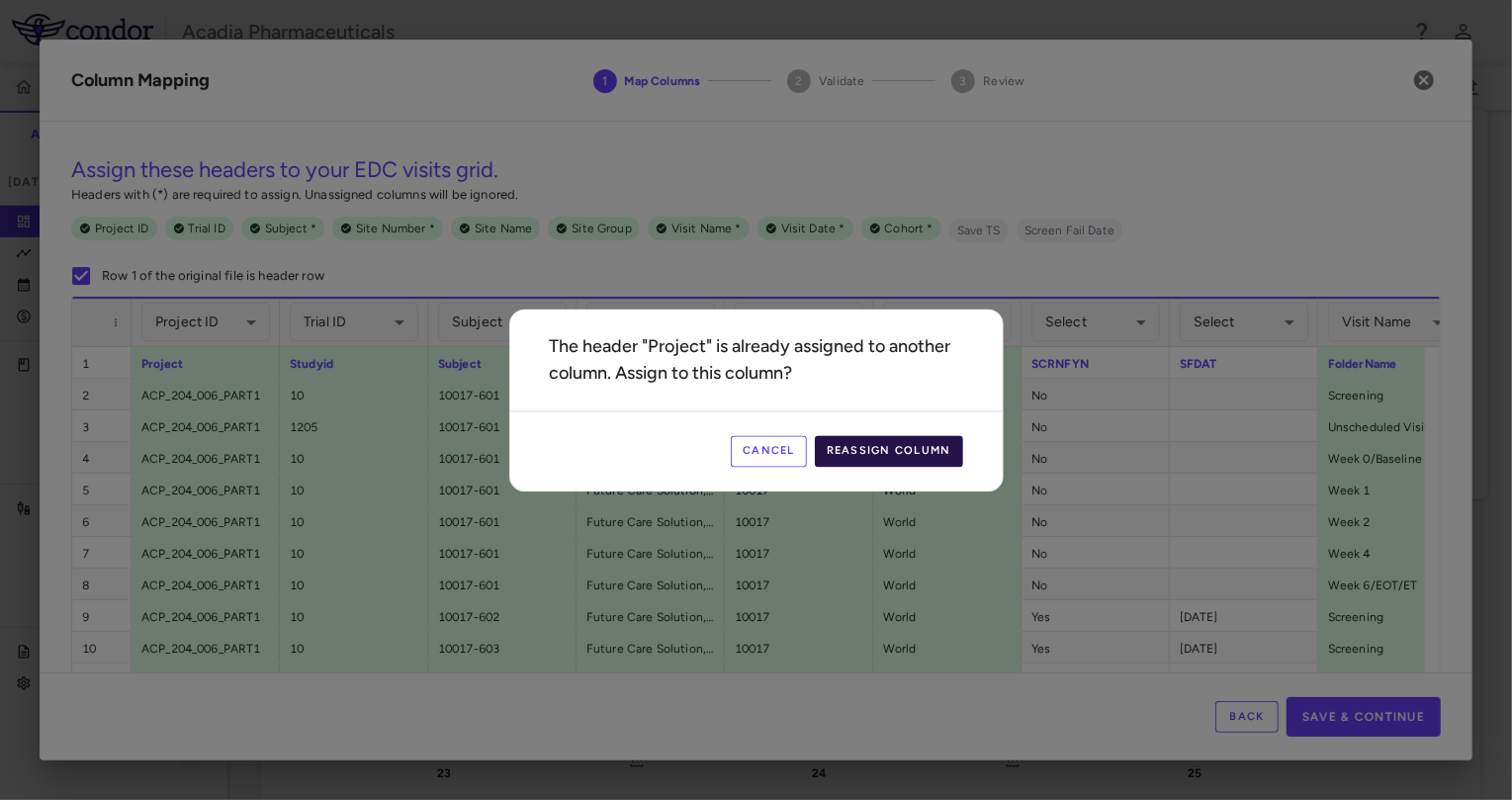 click on "Reassign Column" at bounding box center [889, 451] 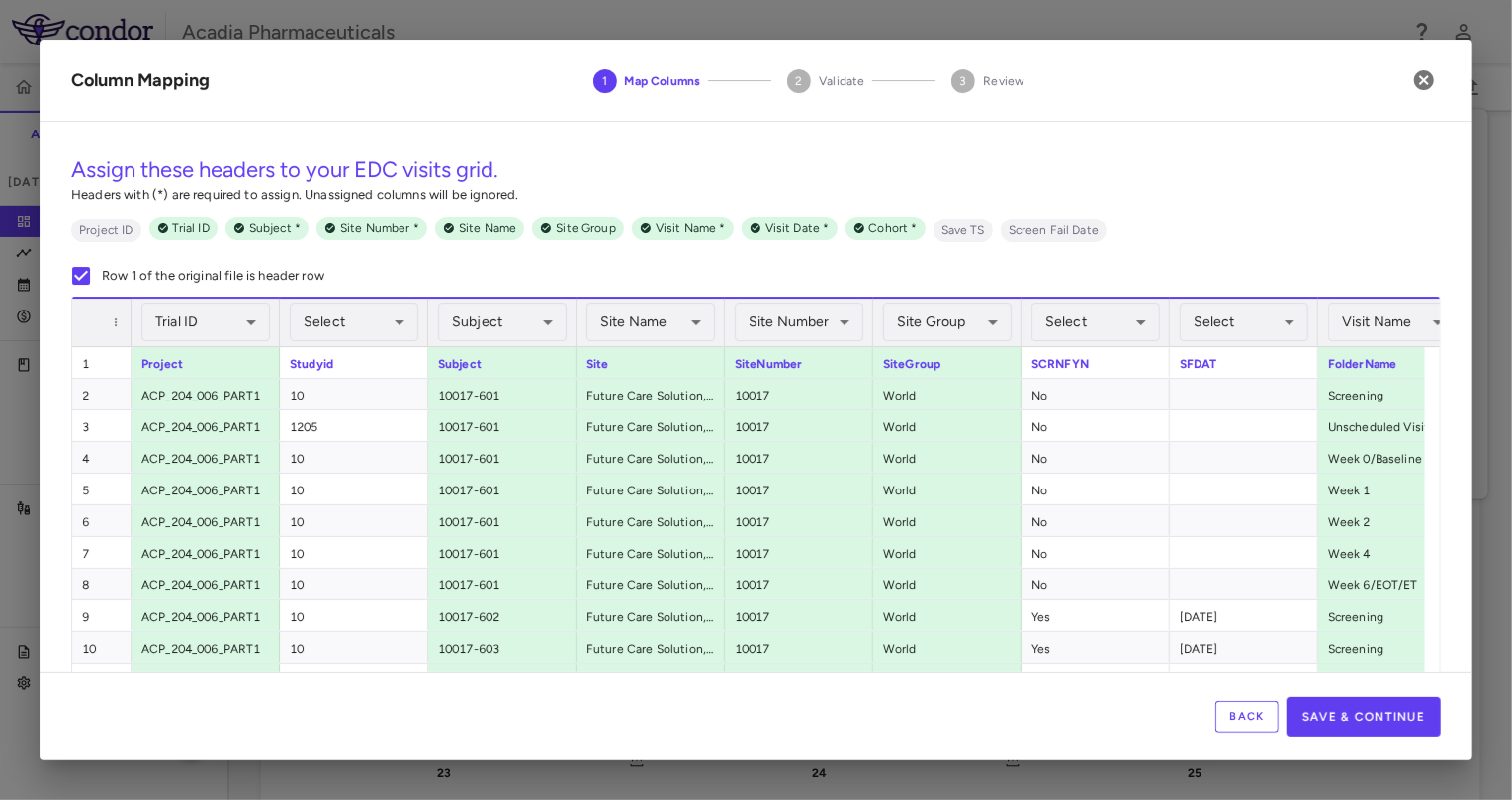 scroll, scrollTop: 43, scrollLeft: 0, axis: vertical 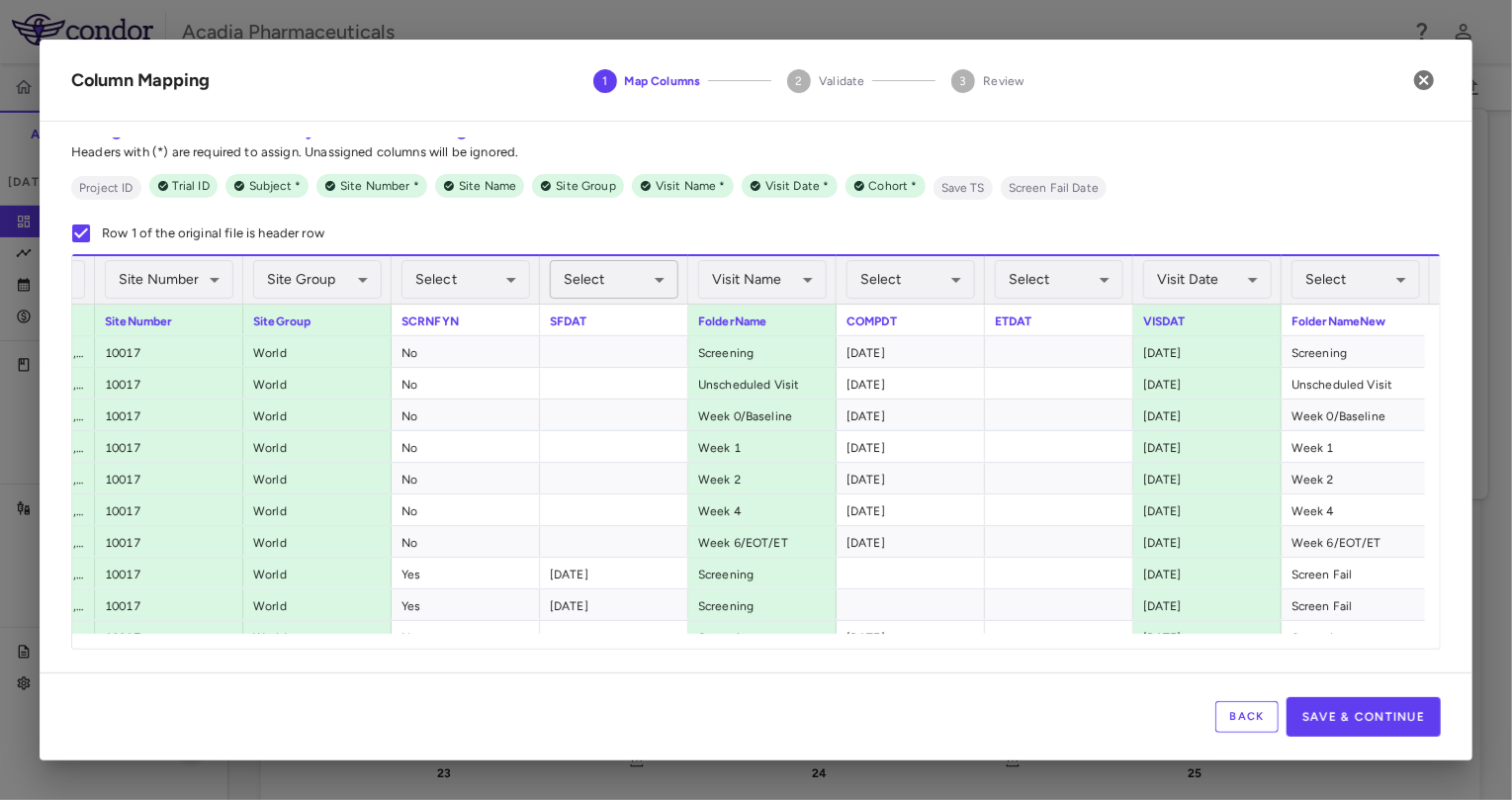 click on "Skip to sidebar Skip to main content Acadia Pharmaceuticals 009-006 Accruals Forecasting [DATE] (Open) Trial dashboard Analytics Financial close Journal entry Clinical expenses Summary CRO IQVIA RDS INC Other clinical contracts Trial activity Patient activity Site & lab cost matrix Map procedures Trial files Trial settings 009-006 [MEDICAL_DATA] [MEDICAL_DATA] [DATE] (Open) Preparer Trial Spend Direct Fees Pass-throughs Investigator Fees Other Clinical Contracts Actual enrollment Monthly spend ($) -6M -5M -4M -3M -2M -1M 0 1M 2M 3M 4M Actual patient enrollment [DATE] Feb Mar Apr May Jun [DATE] Aug Sep Oct Nov Dec [DATE] Feb Mar Apr May Jun [DATE] Aug Sep Oct Nov Dec [DATE] Feb Mar Apr May Jun Trial activity Drag here to set row groups Drag here to set column labels
Enrollment
—" at bounding box center (756, 400) 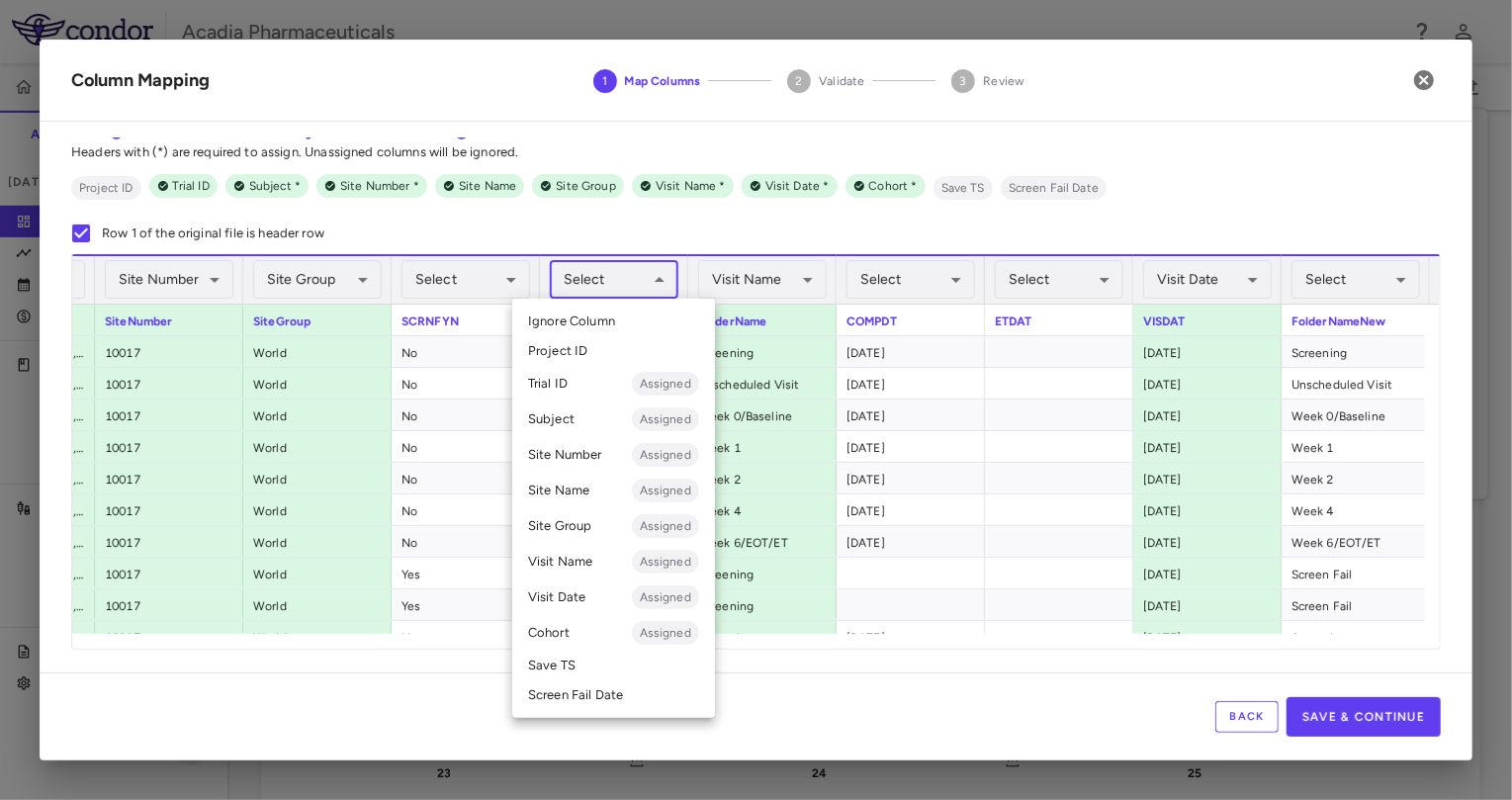 click on "Screen Fail Date" at bounding box center (613, 695) 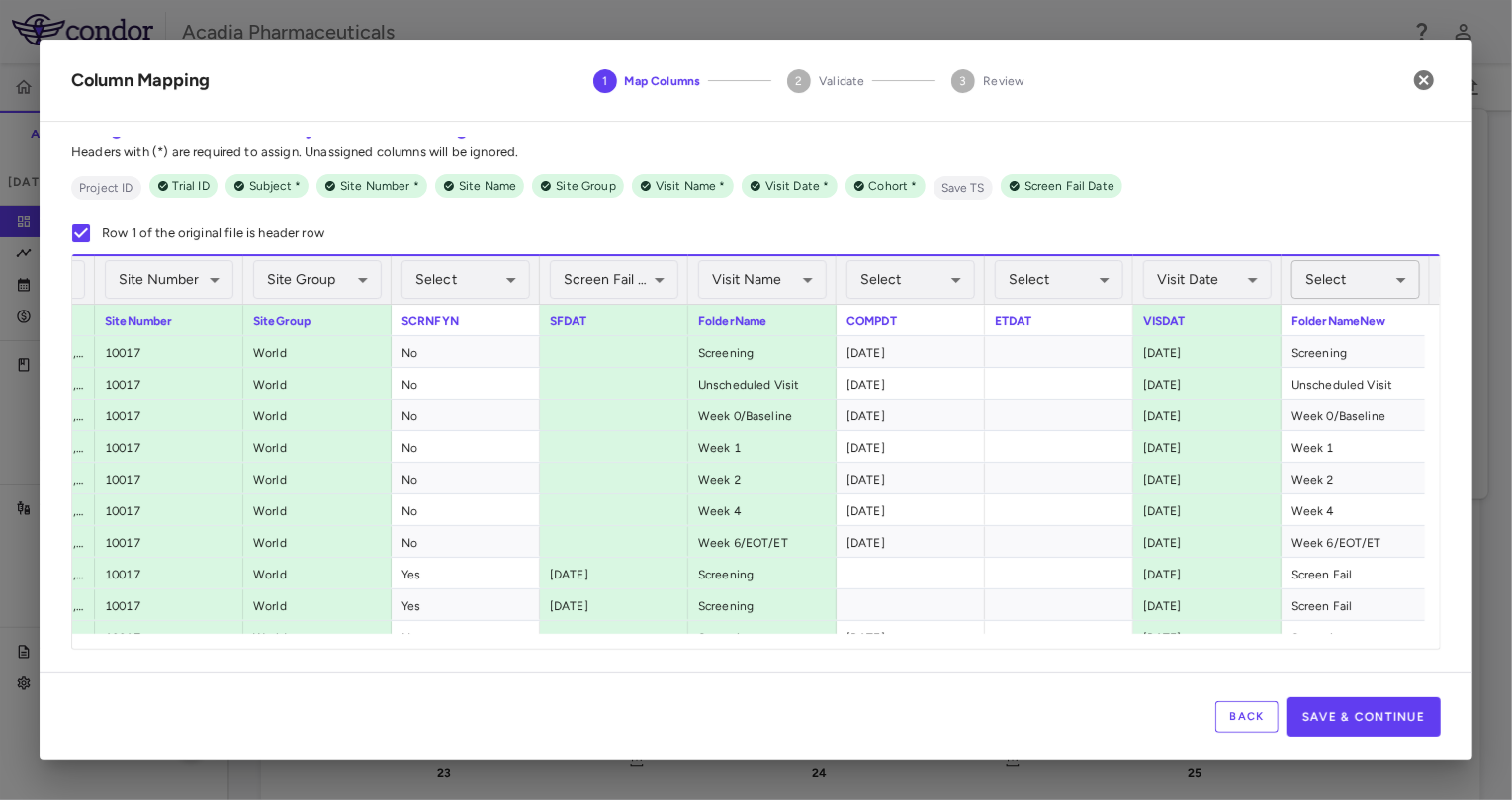 click on "Skip to sidebar Skip to main content Acadia Pharmaceuticals 009-006 Accruals Forecasting [DATE] (Open) Trial dashboard Analytics Financial close Journal entry Clinical expenses Summary CRO IQVIA RDS INC Other clinical contracts Trial activity Patient activity Site & lab cost matrix Map procedures Trial files Trial settings 009-006 [MEDICAL_DATA] [MEDICAL_DATA] [DATE] (Open) Preparer Trial Spend Direct Fees Pass-throughs Investigator Fees Other Clinical Contracts Actual enrollment Monthly spend ($) -6M -5M -4M -3M -2M -1M 0 1M 2M 3M 4M Actual patient enrollment [DATE] Feb Mar Apr May Jun [DATE] Aug Sep Oct Nov Dec [DATE] Feb Mar Apr May Jun [DATE] Aug Sep Oct Nov Dec [DATE] Feb Mar Apr May Jun Trial activity Drag here to set row groups Drag here to set column labels
Enrollment
—" at bounding box center (756, 400) 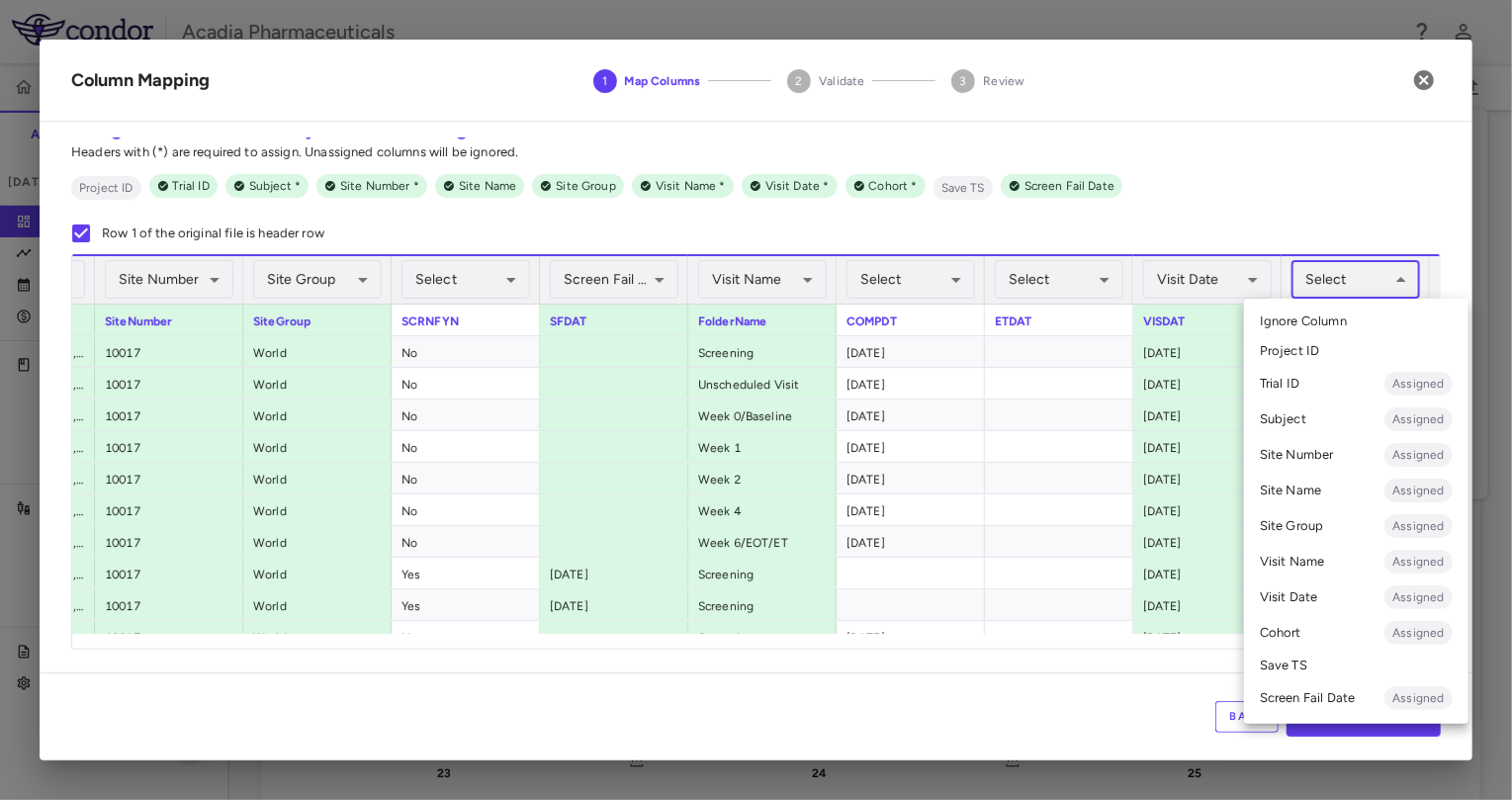 click on "Visit Name Assigned" at bounding box center (1356, 562) 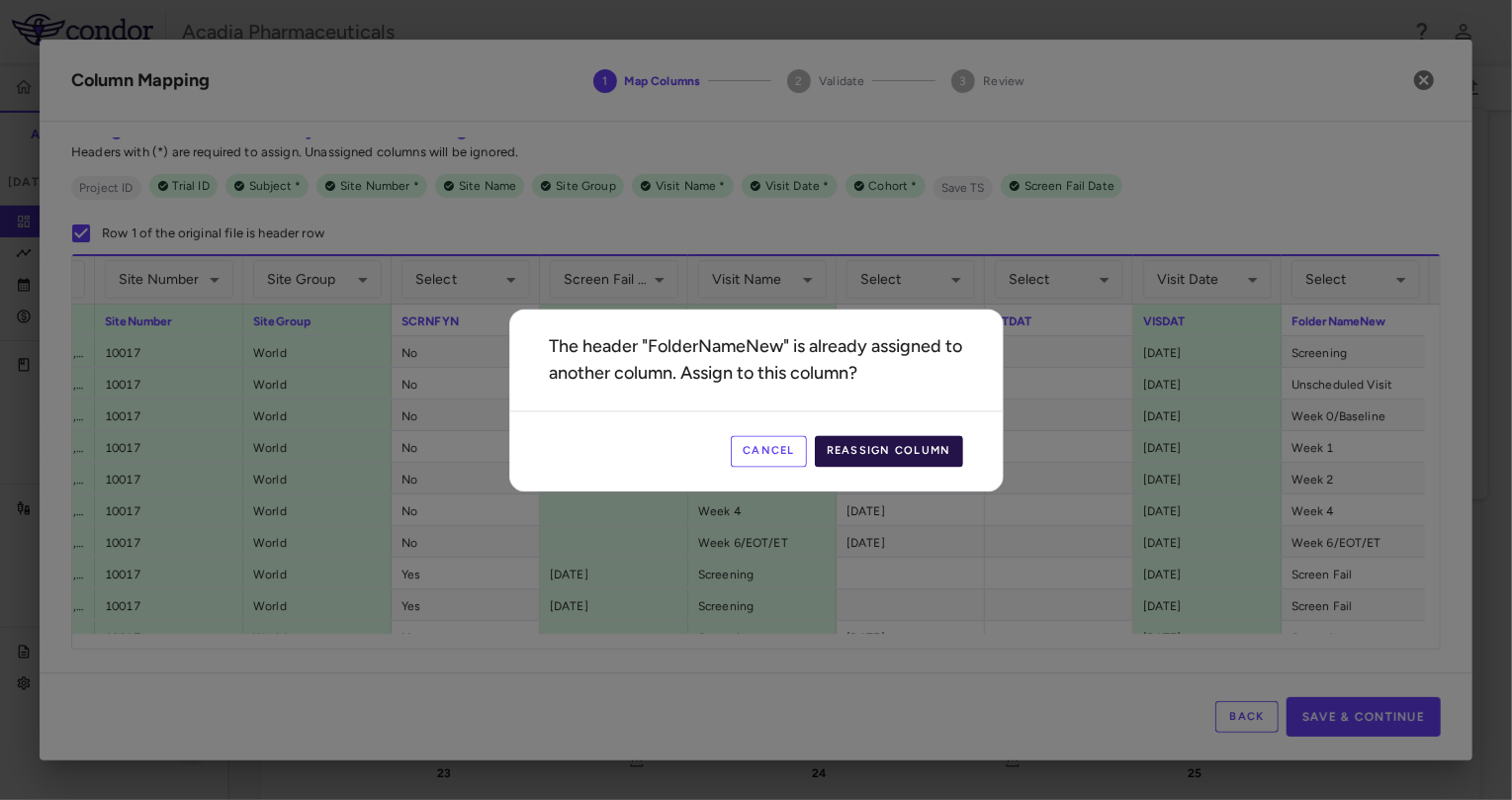 click on "Reassign Column" at bounding box center [889, 451] 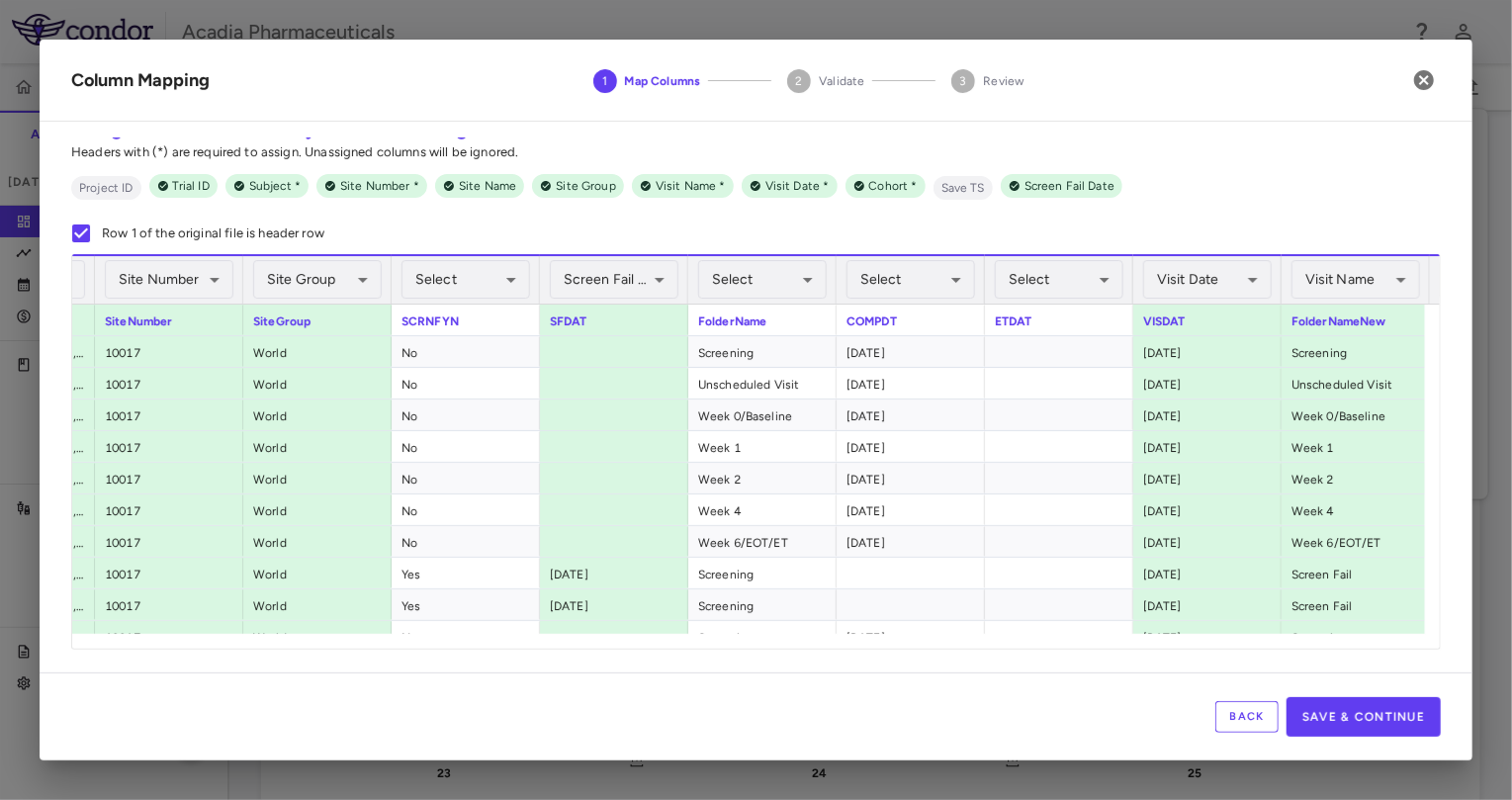 scroll, scrollTop: 0, scrollLeft: 793, axis: horizontal 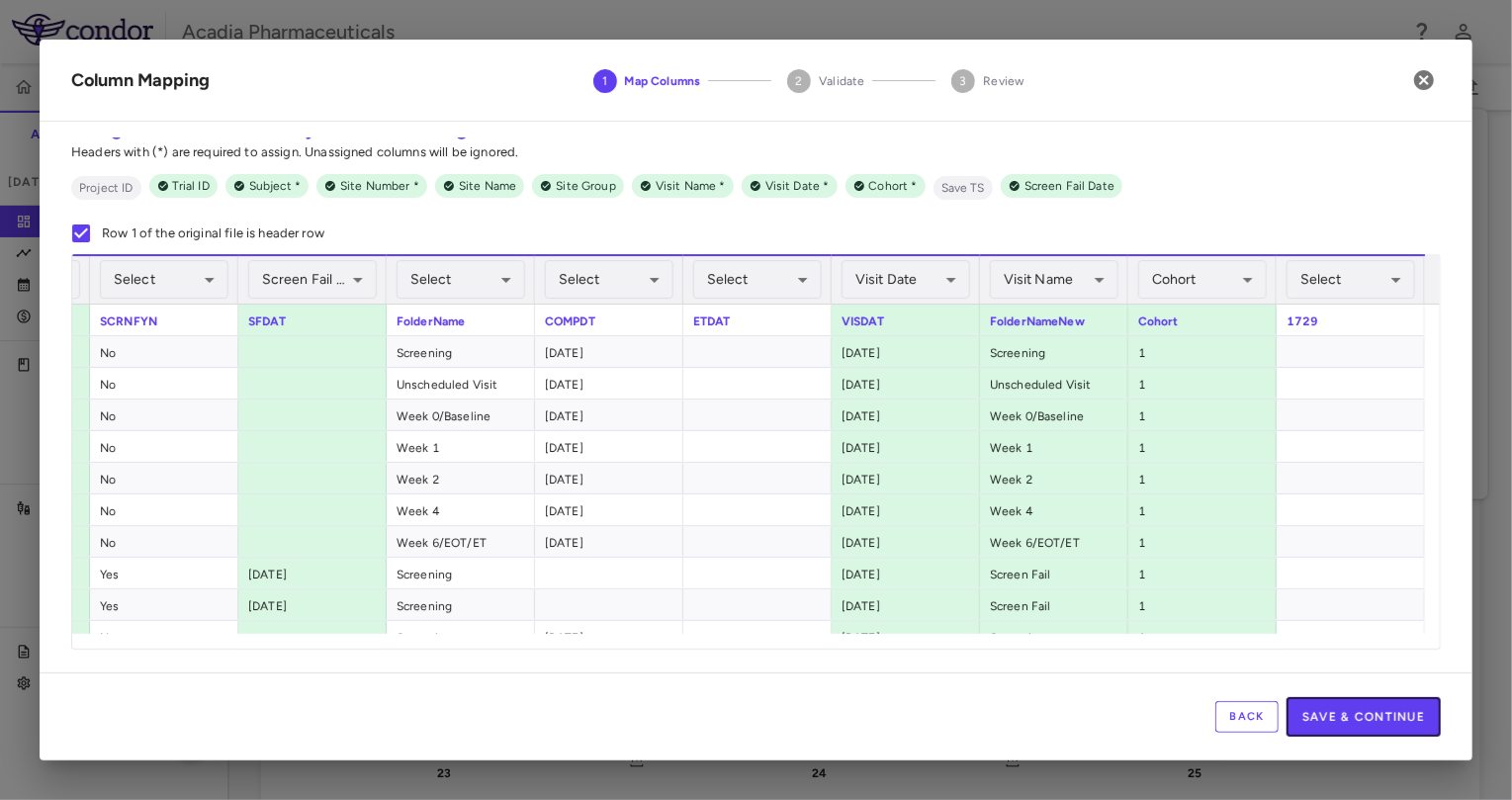 click on "Save & Continue" at bounding box center (1364, 717) 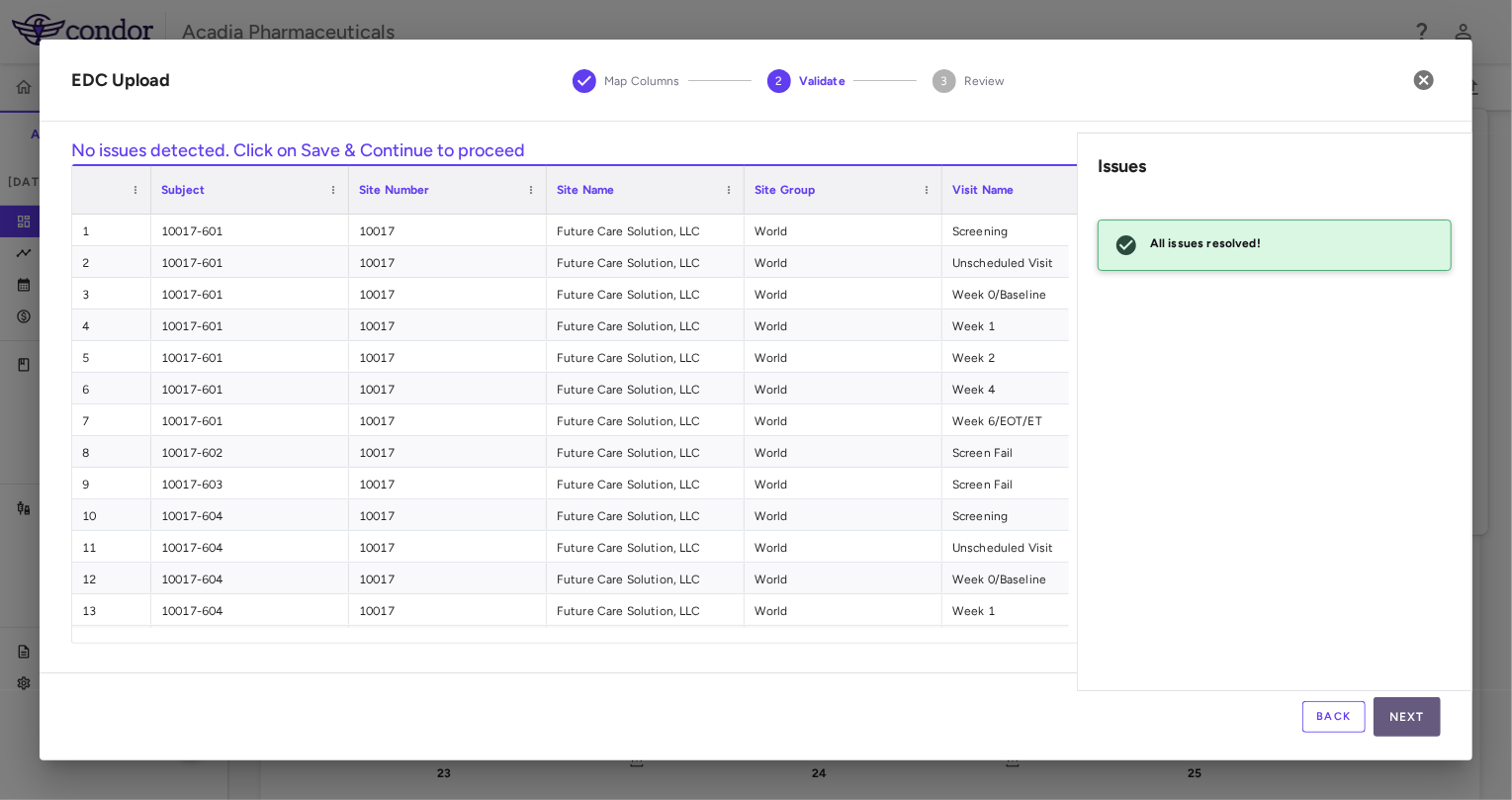 click on "Next" at bounding box center (1407, 717) 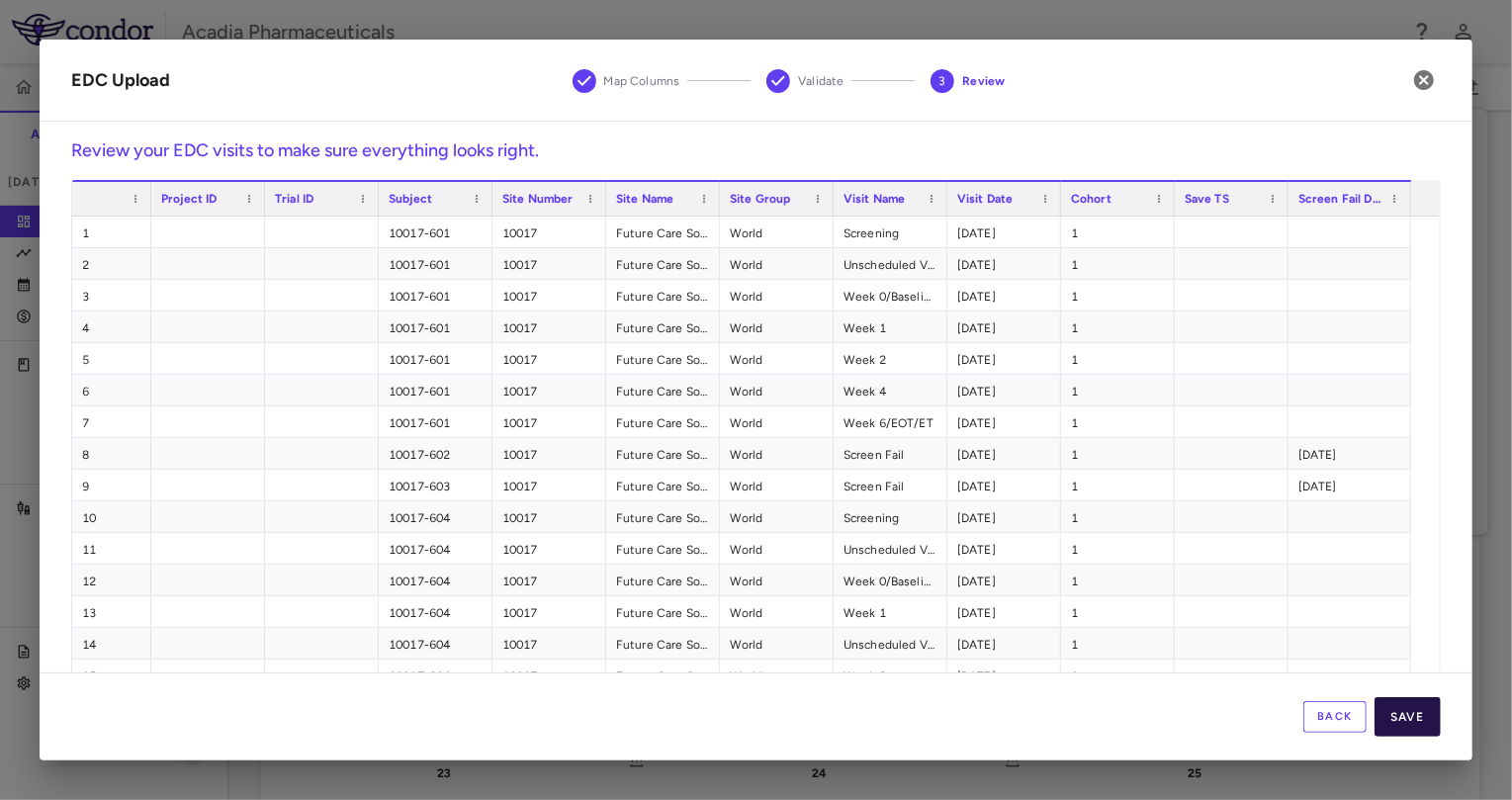 click on "Save" at bounding box center (1407, 717) 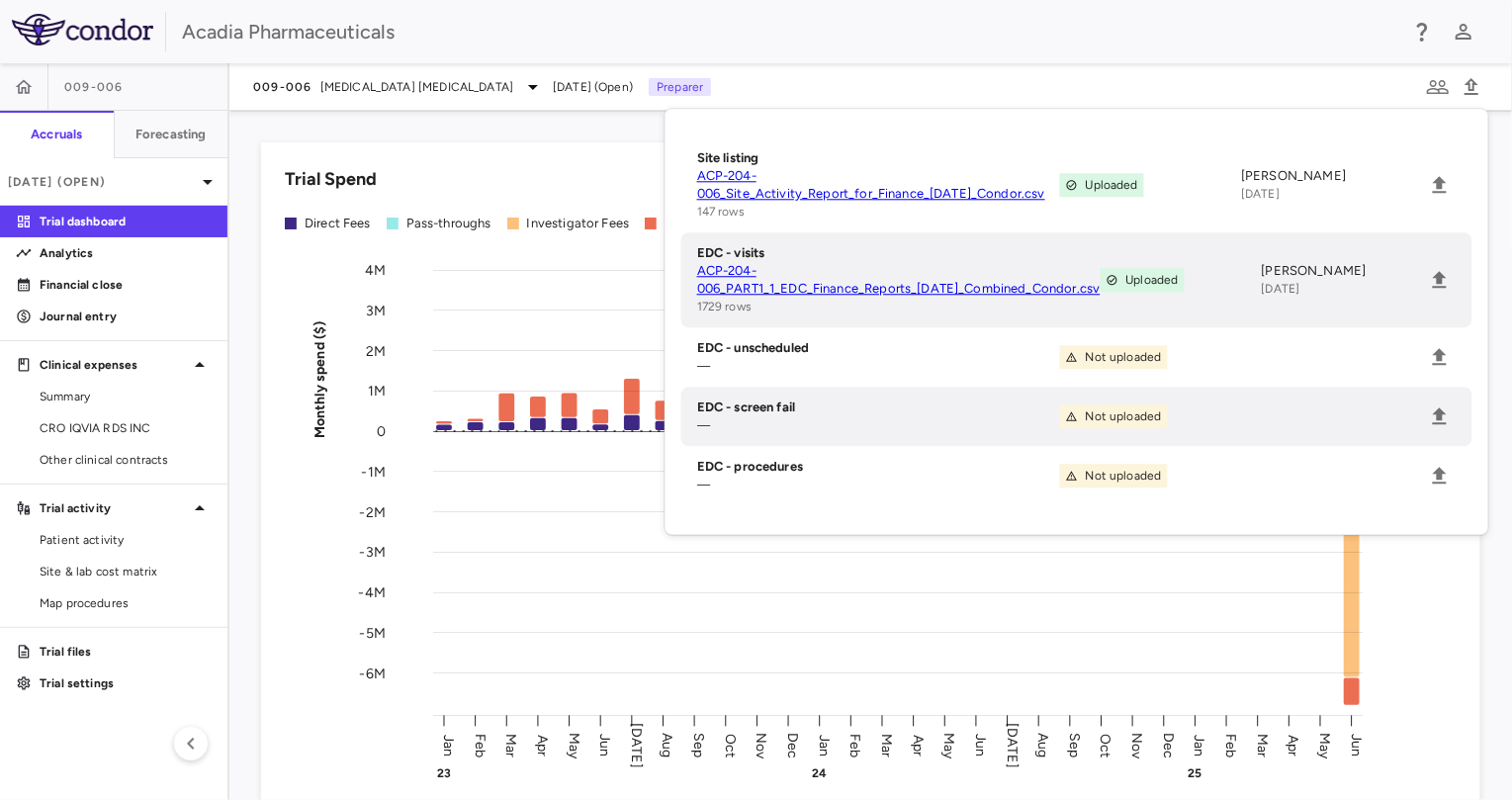 click on "009-006 [MEDICAL_DATA] [MEDICAL_DATA] [DATE] (Open) Preparer" at bounding box center [870, 87] 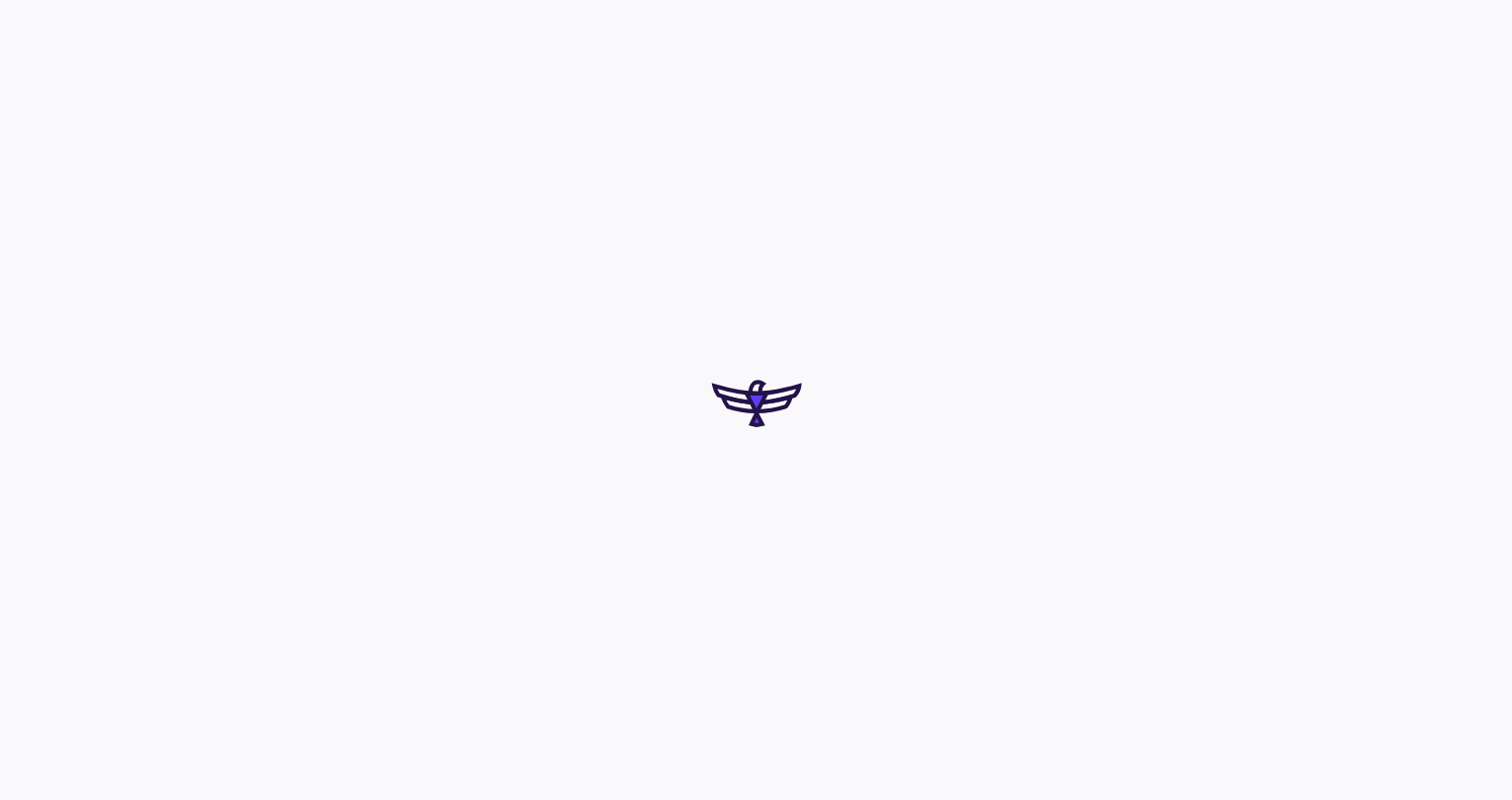 scroll, scrollTop: 0, scrollLeft: 0, axis: both 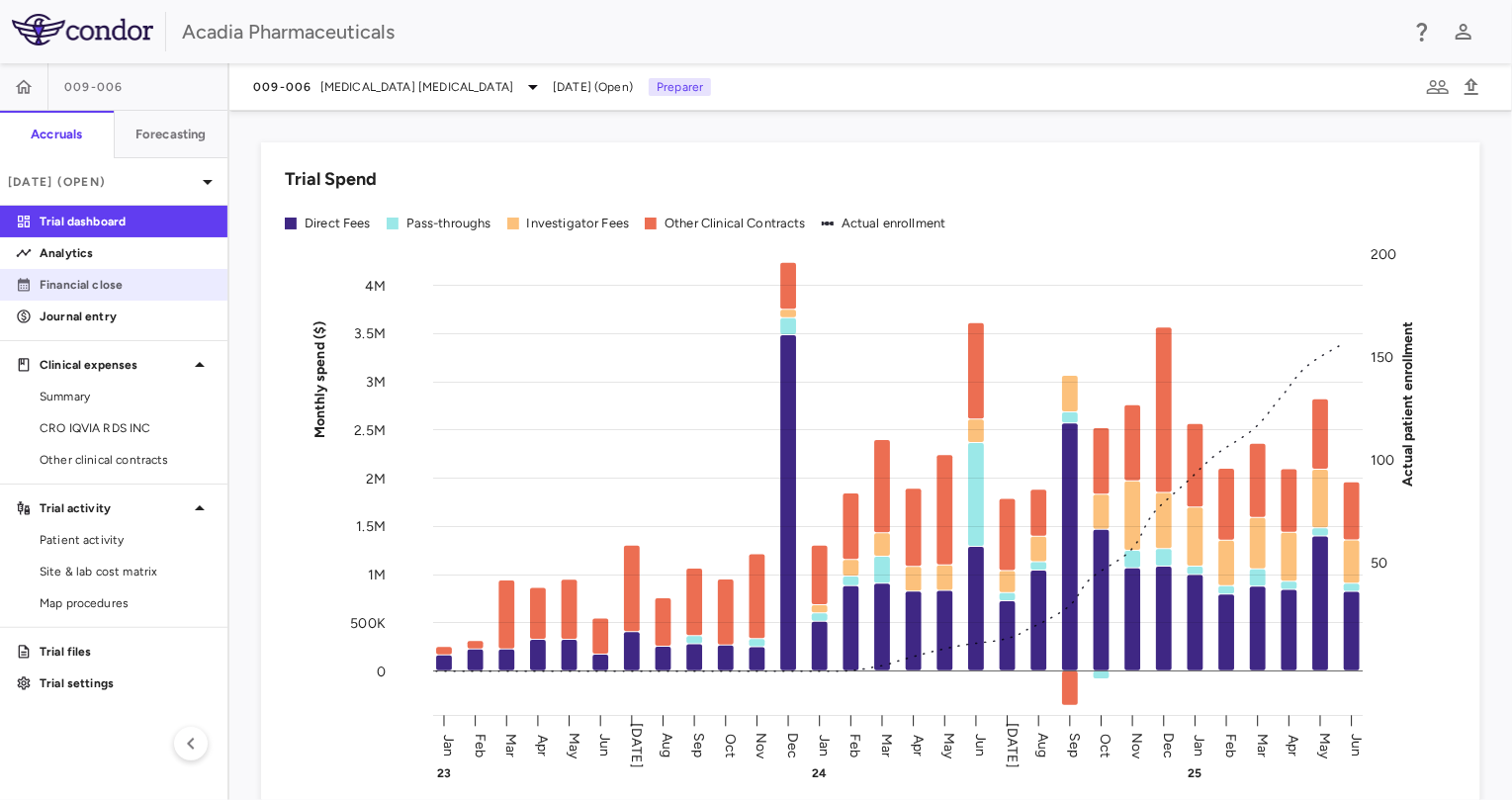 click on "Financial close" at bounding box center (126, 285) 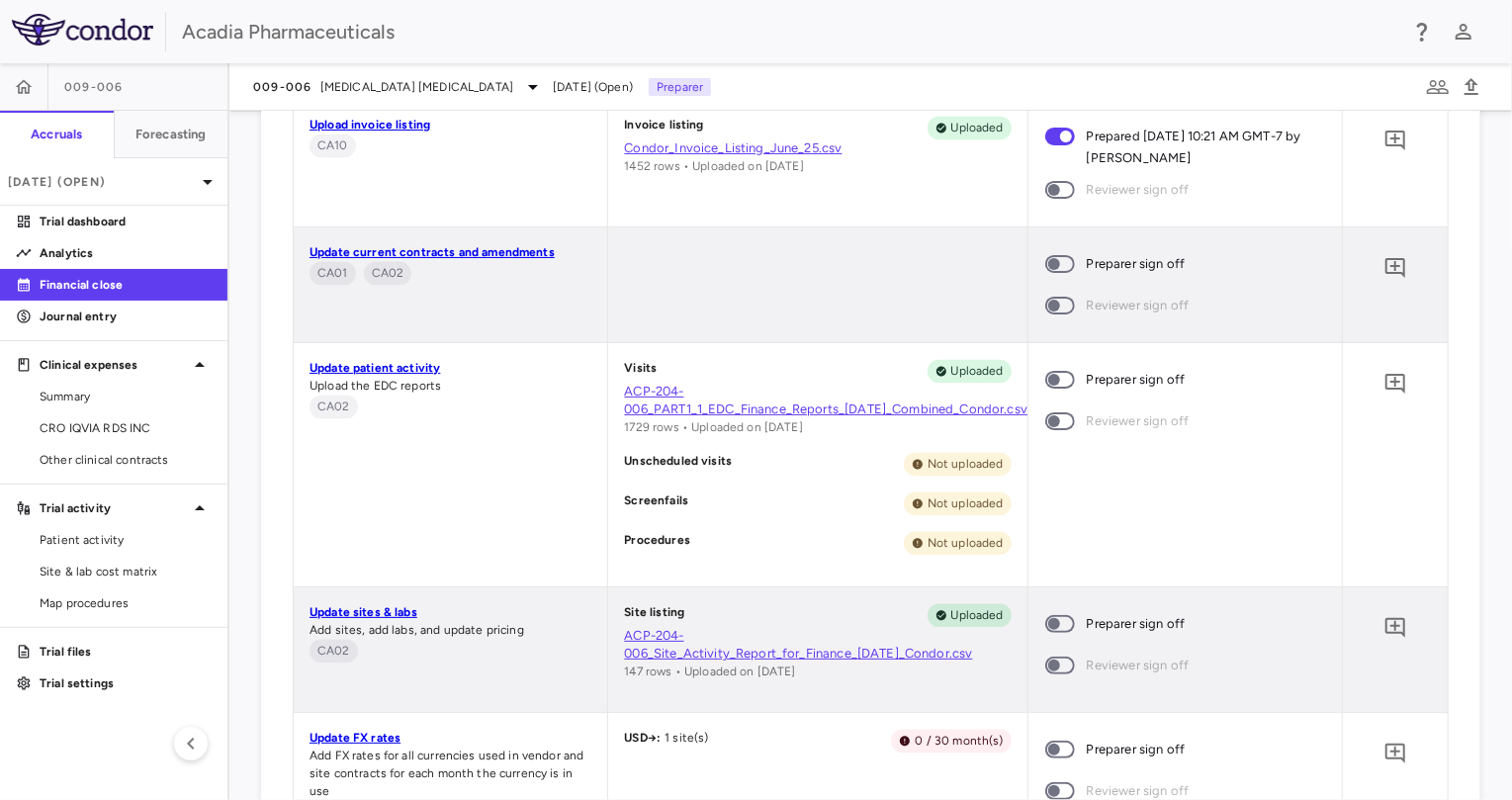 scroll, scrollTop: 2472, scrollLeft: 0, axis: vertical 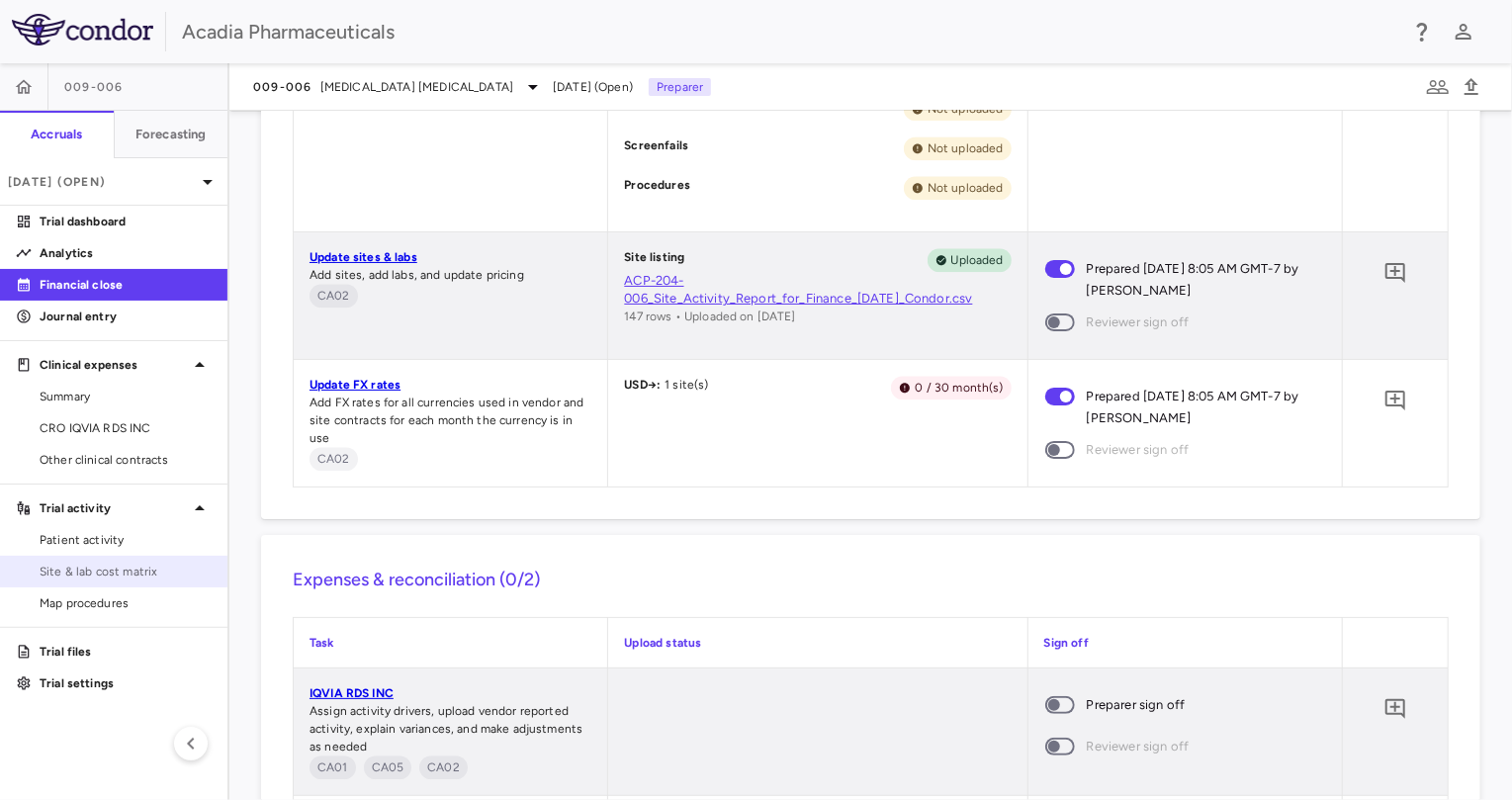 click on "Site & lab cost matrix" at bounding box center [126, 572] 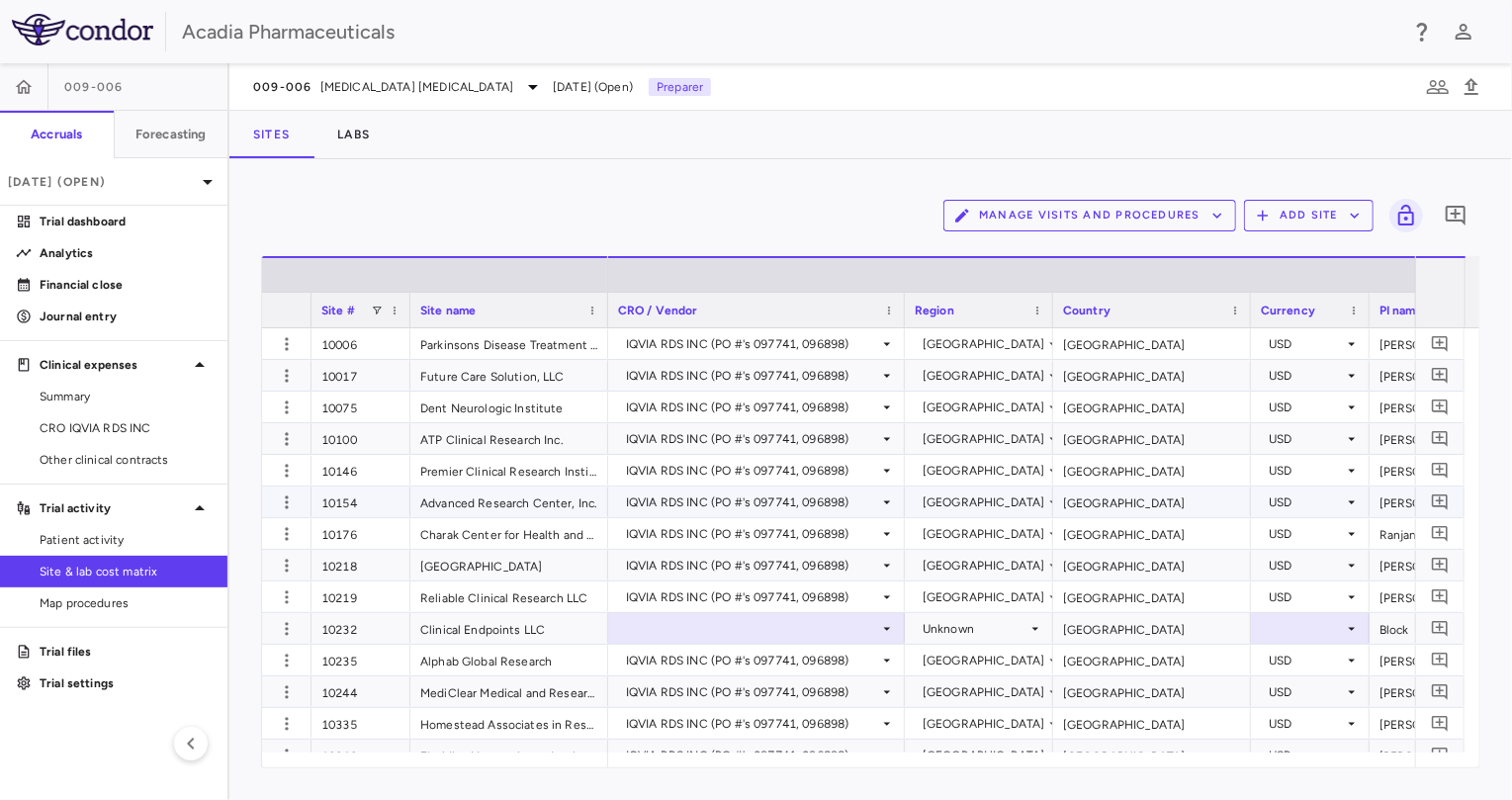 scroll, scrollTop: 164, scrollLeft: 0, axis: vertical 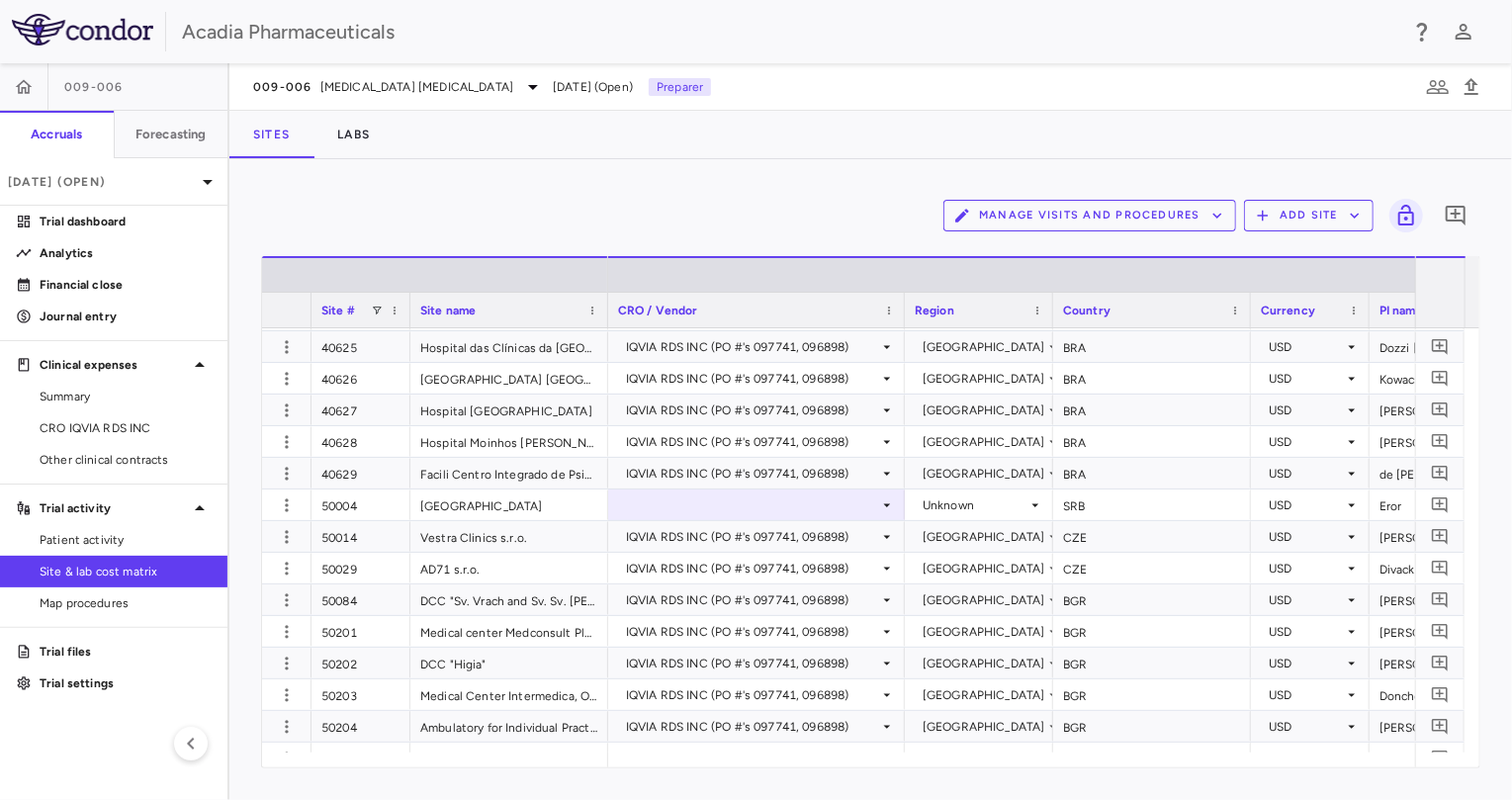 click on "Currency" at bounding box center [1288, 311] 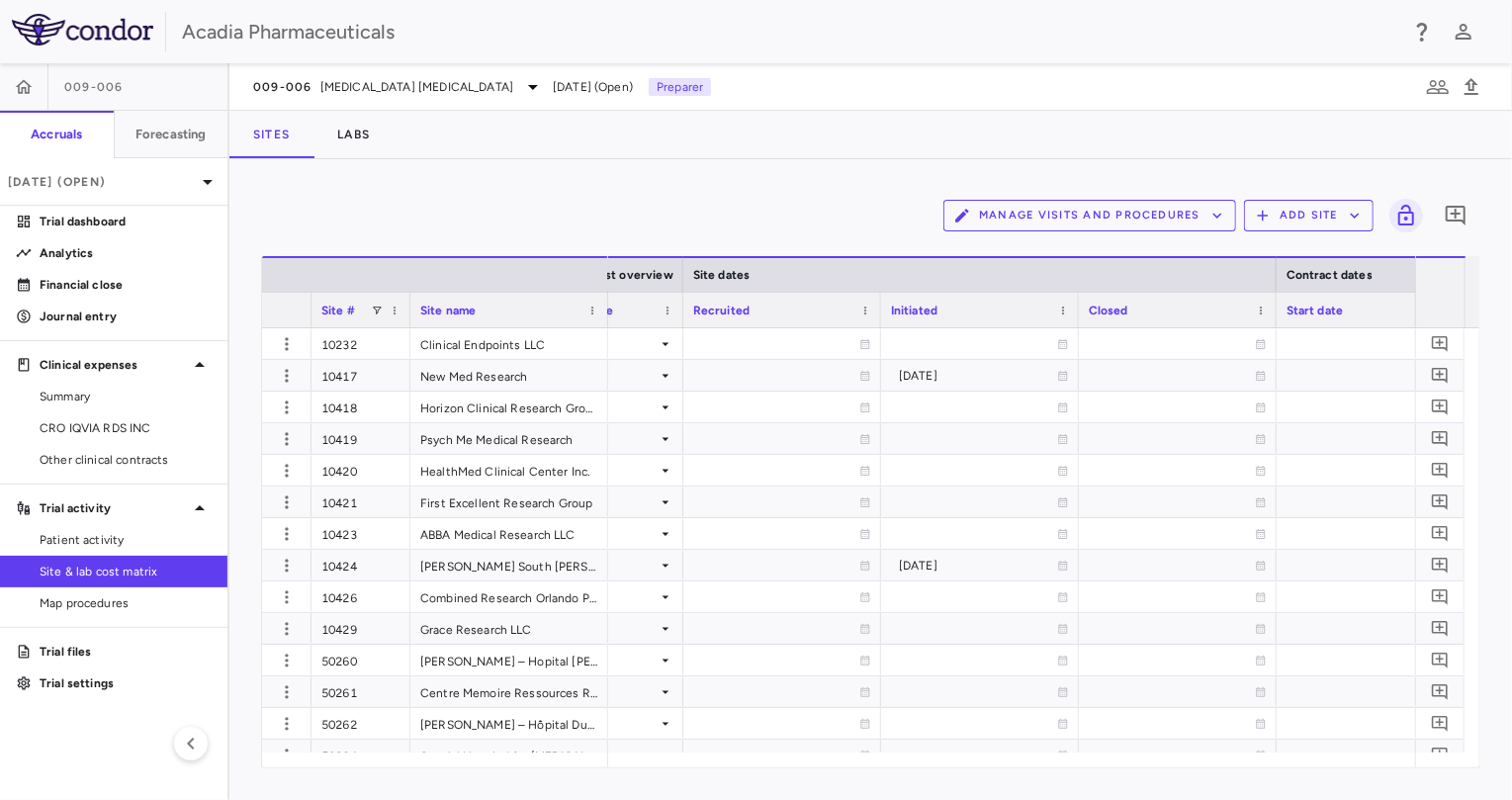 click on "Initiated" at bounding box center [971, 310] 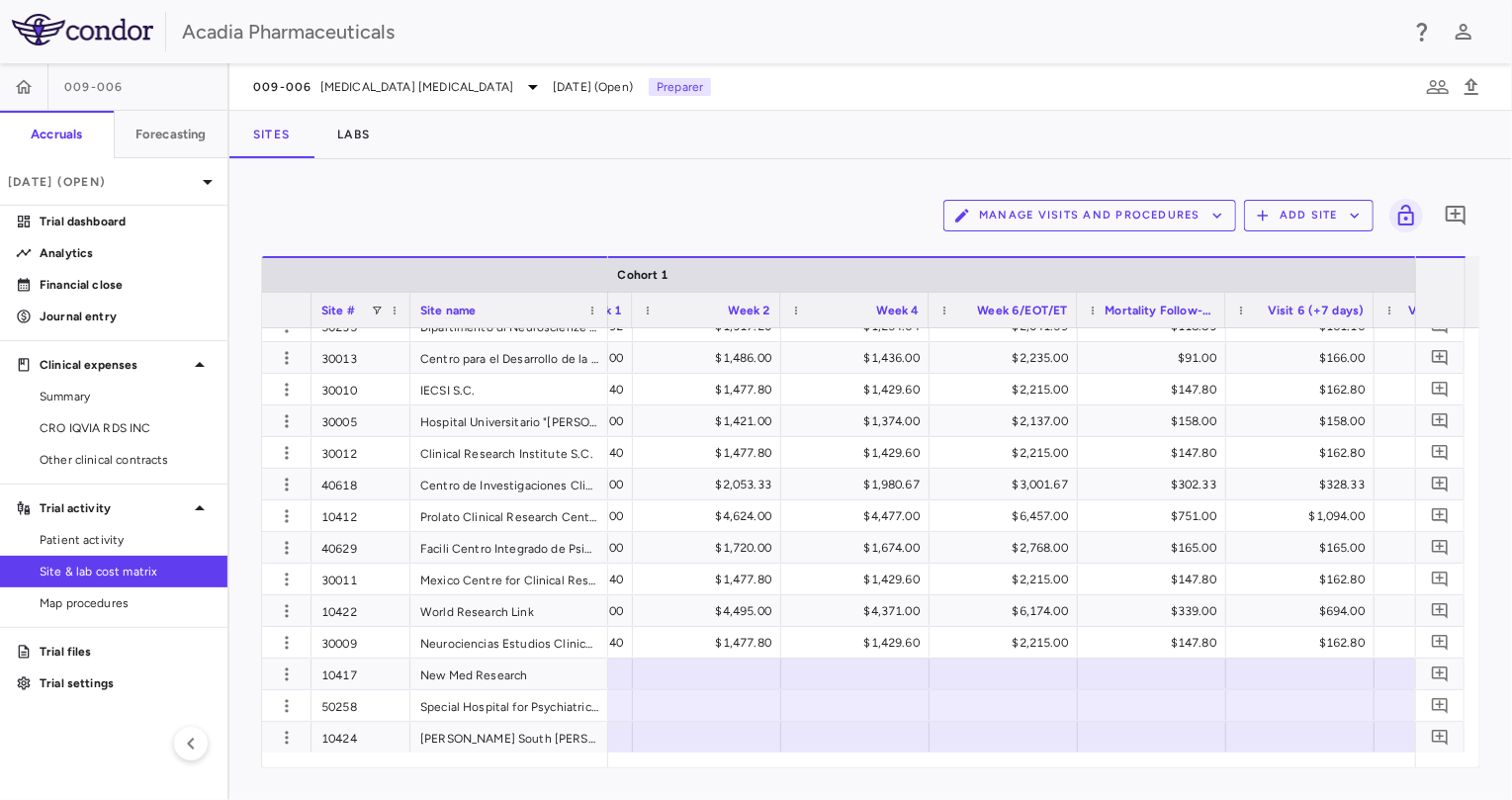 drag, startPoint x: 652, startPoint y: 159, endPoint x: 726, endPoint y: 205, distance: 87.132084 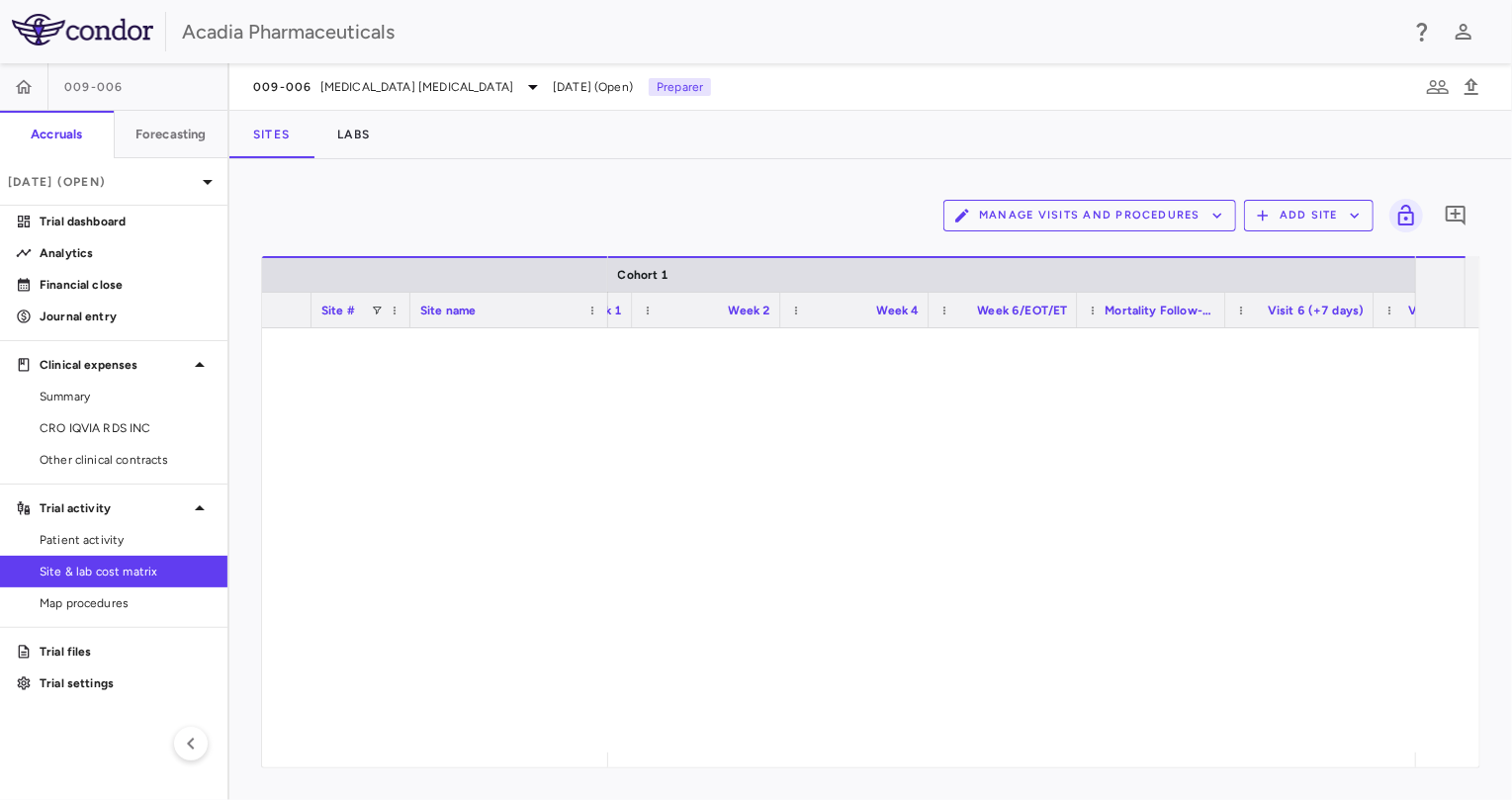scroll, scrollTop: 1912, scrollLeft: 0, axis: vertical 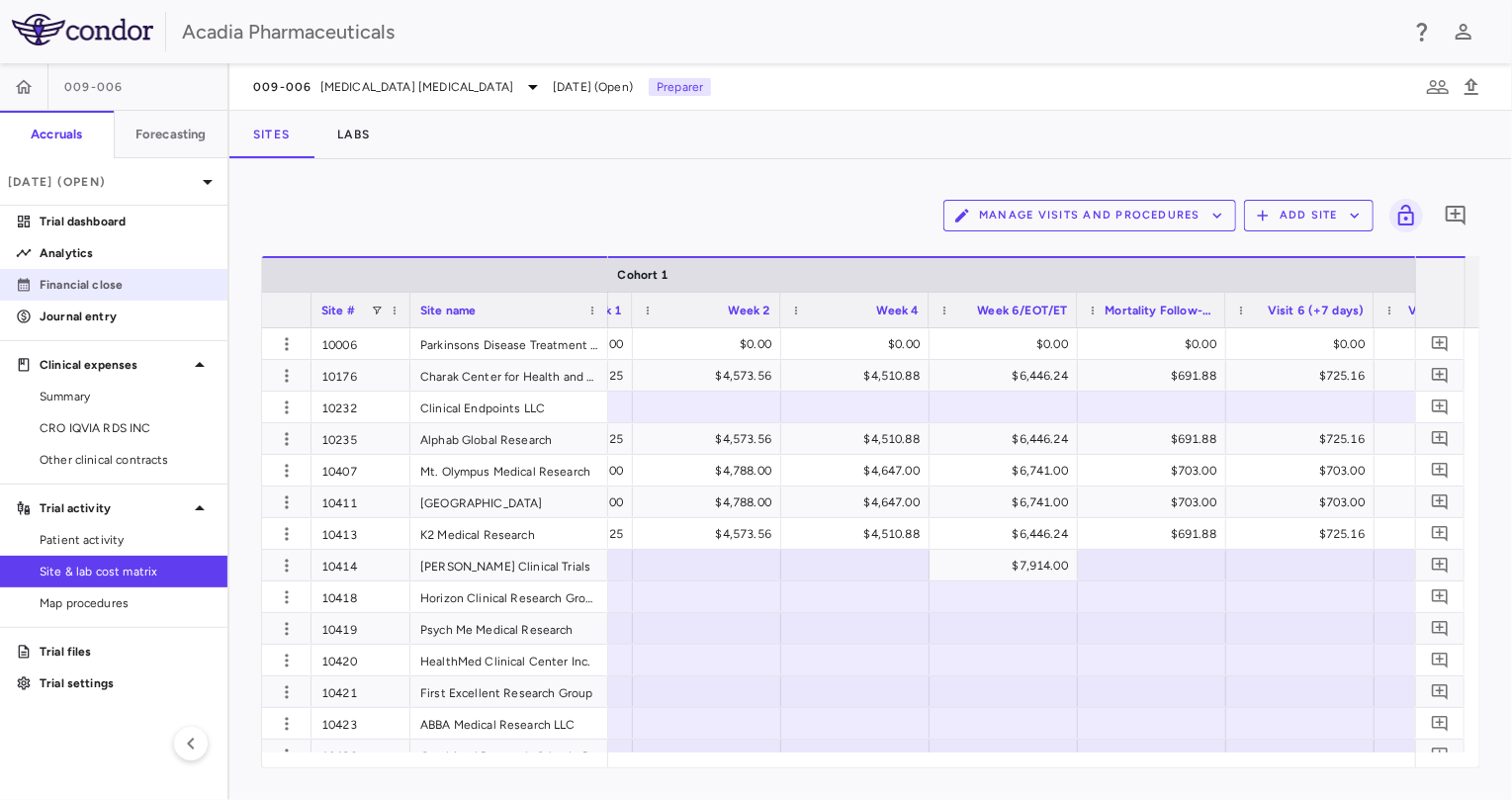 click on "Financial close" at bounding box center (126, 285) 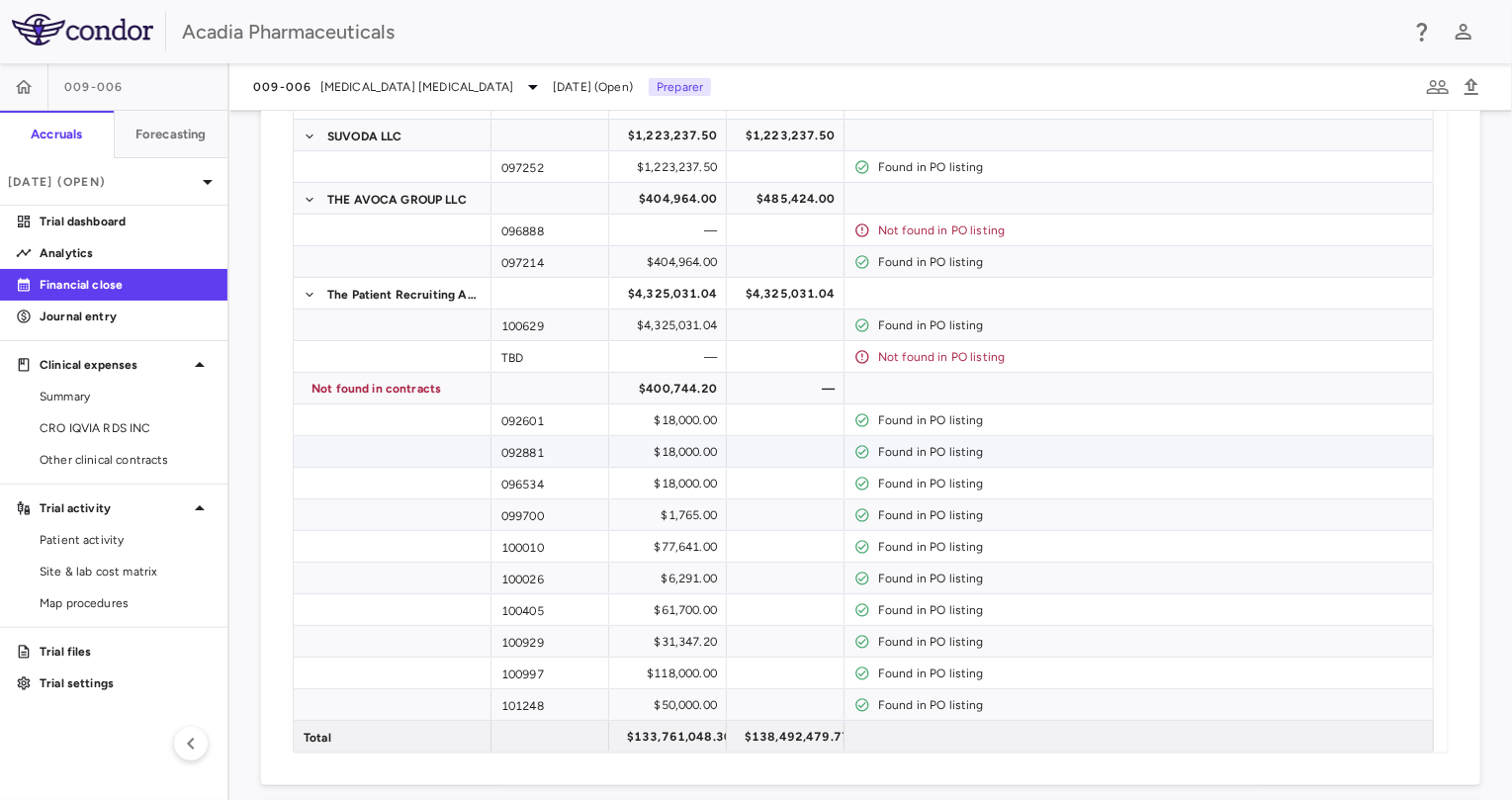 scroll, scrollTop: 1483, scrollLeft: 0, axis: vertical 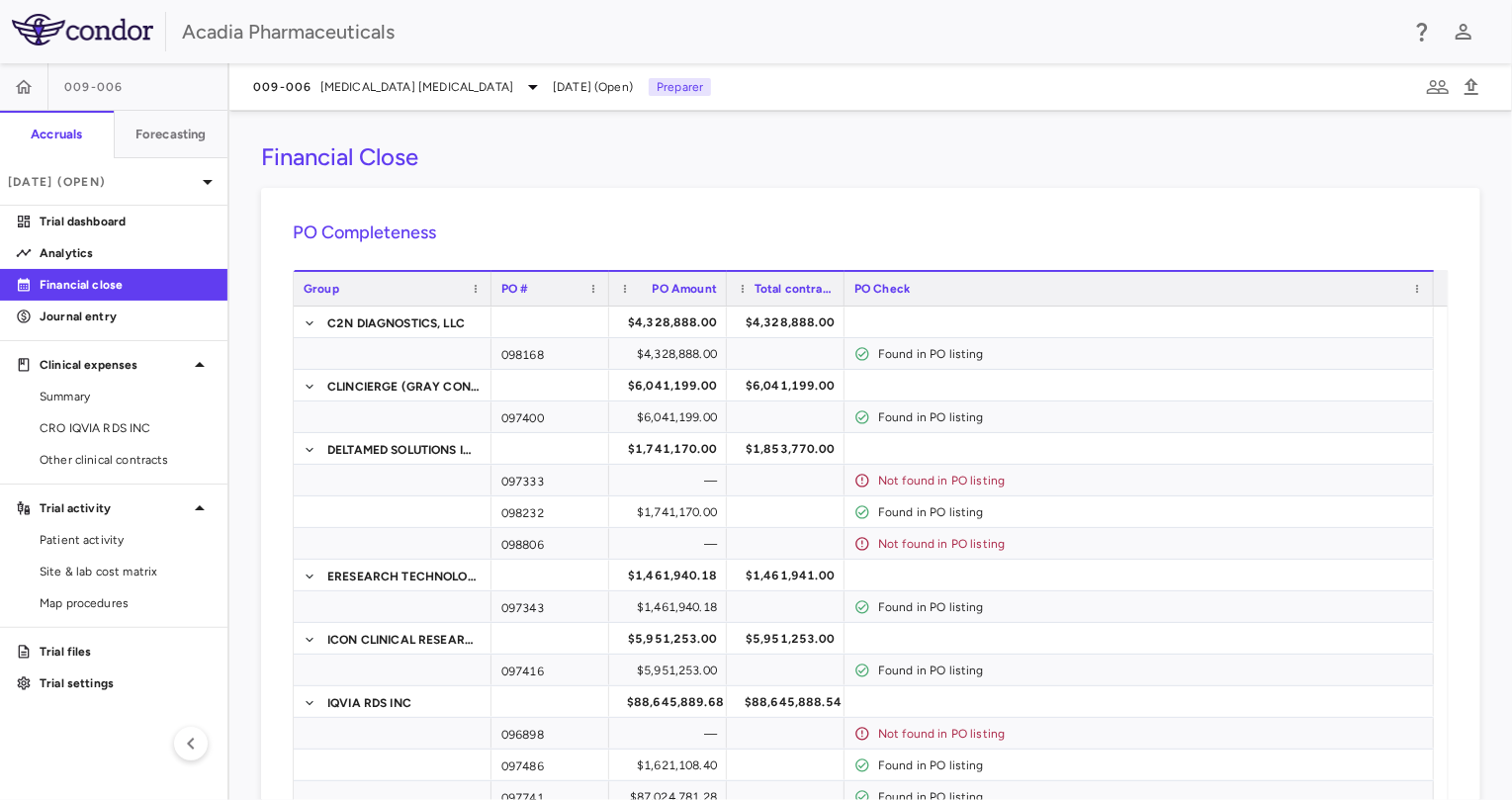 click on "Financial Close PO Completeness
Vendor
Drag here to set column labels
Group
PO #
PO Amount
0" at bounding box center [870, 455] 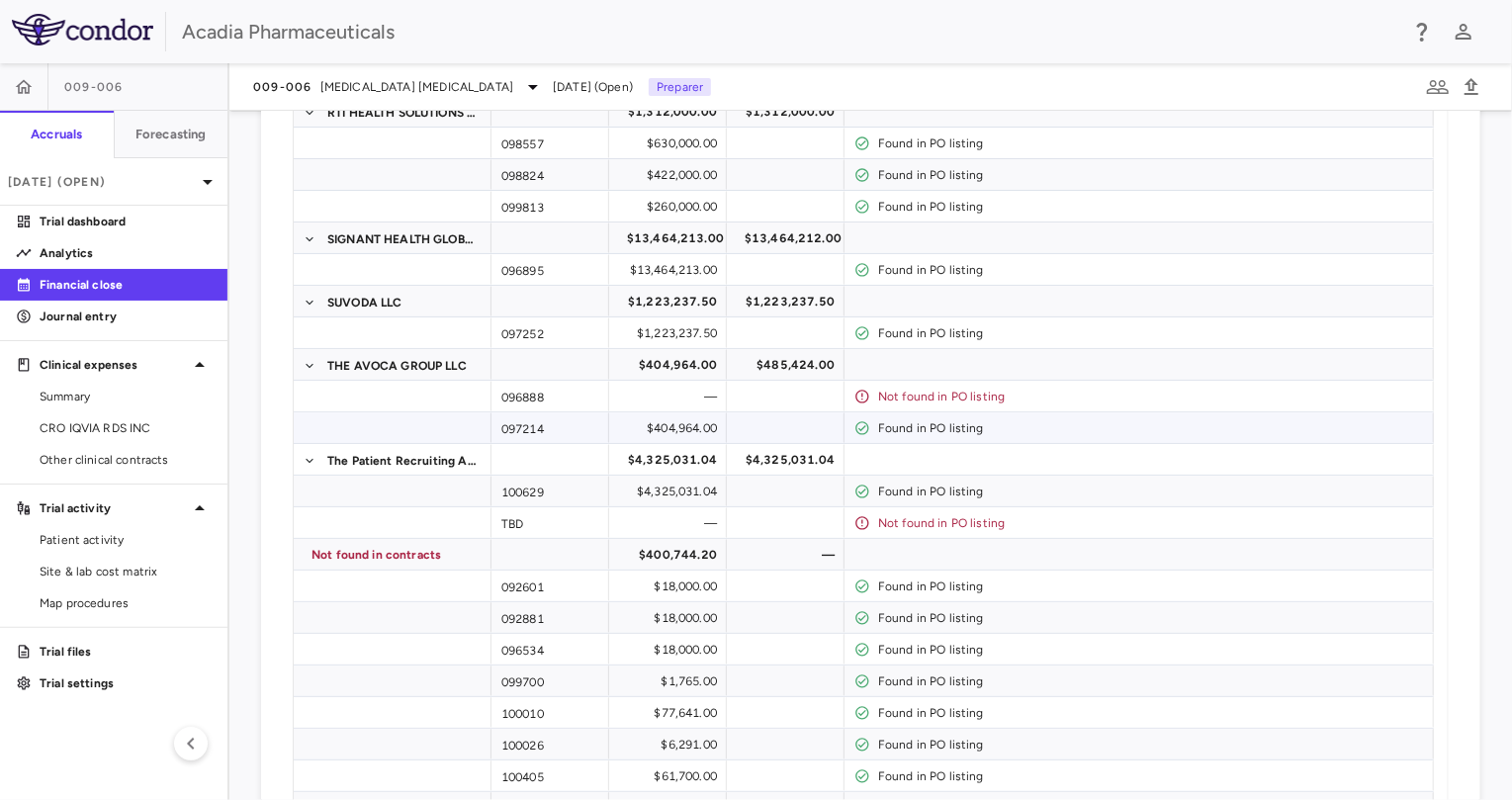 scroll, scrollTop: 1483, scrollLeft: 0, axis: vertical 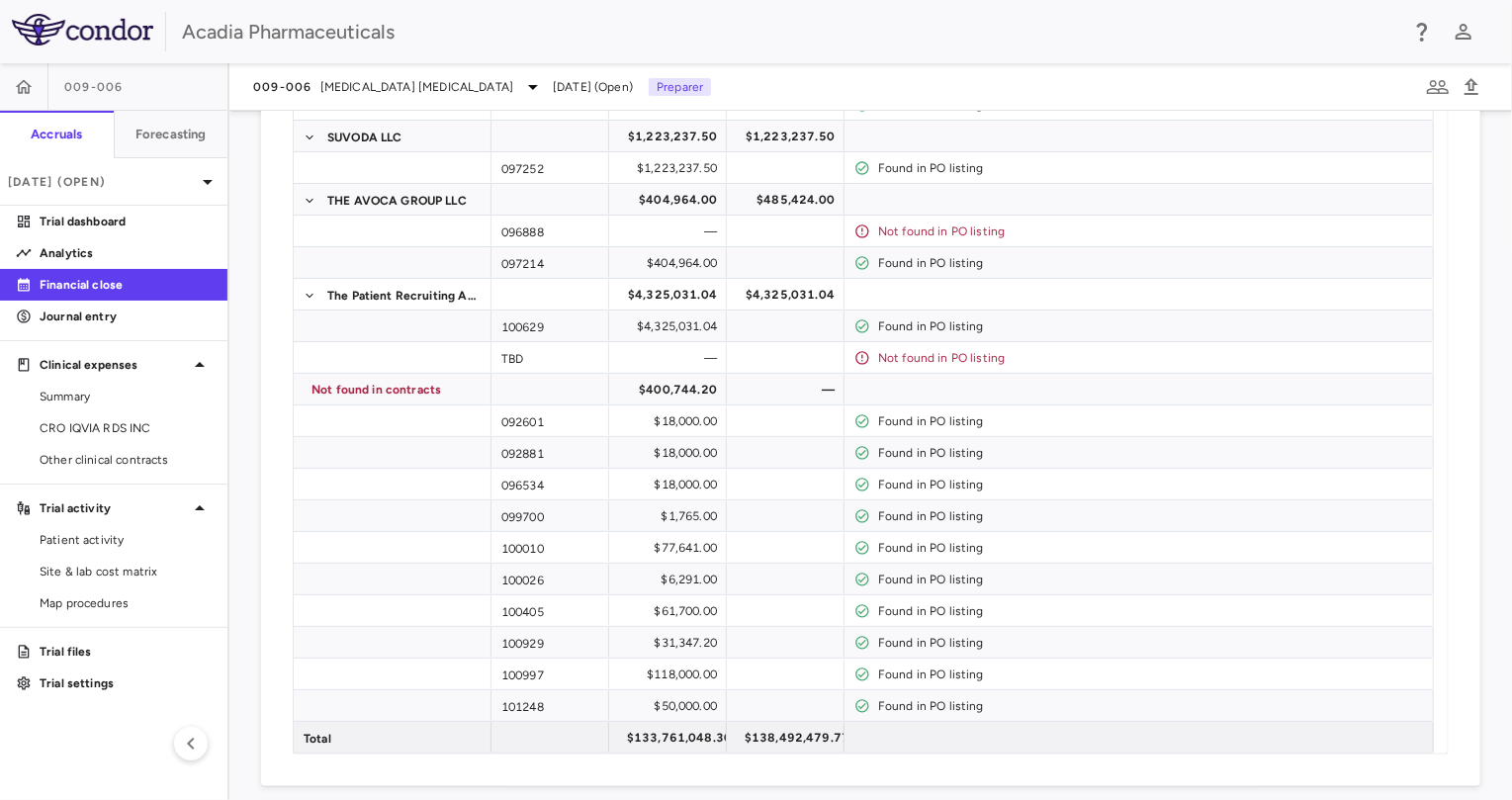 click on "Acadia Pharmaceuticals" at bounding box center (789, 32) 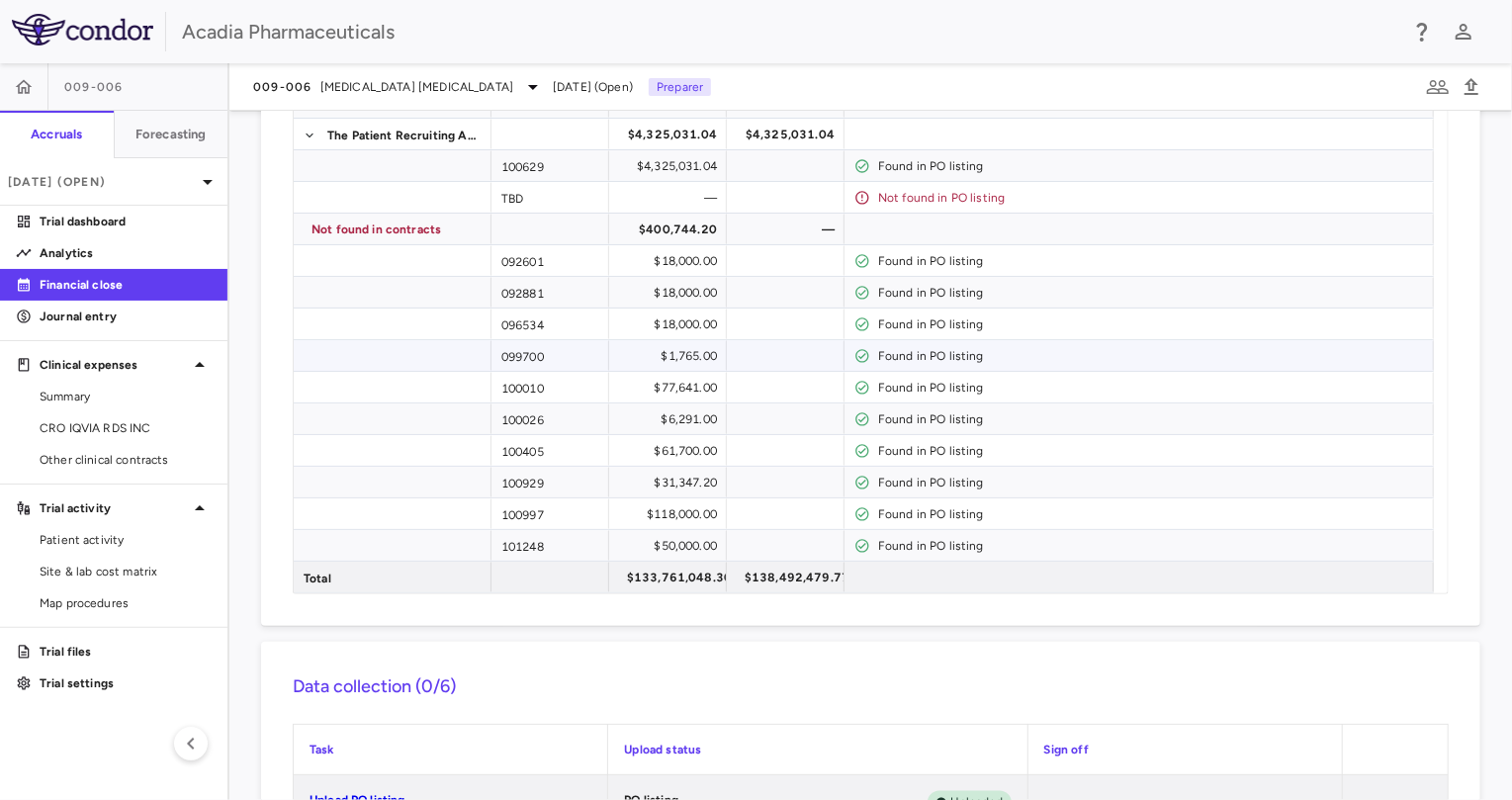 scroll, scrollTop: 1647, scrollLeft: 0, axis: vertical 